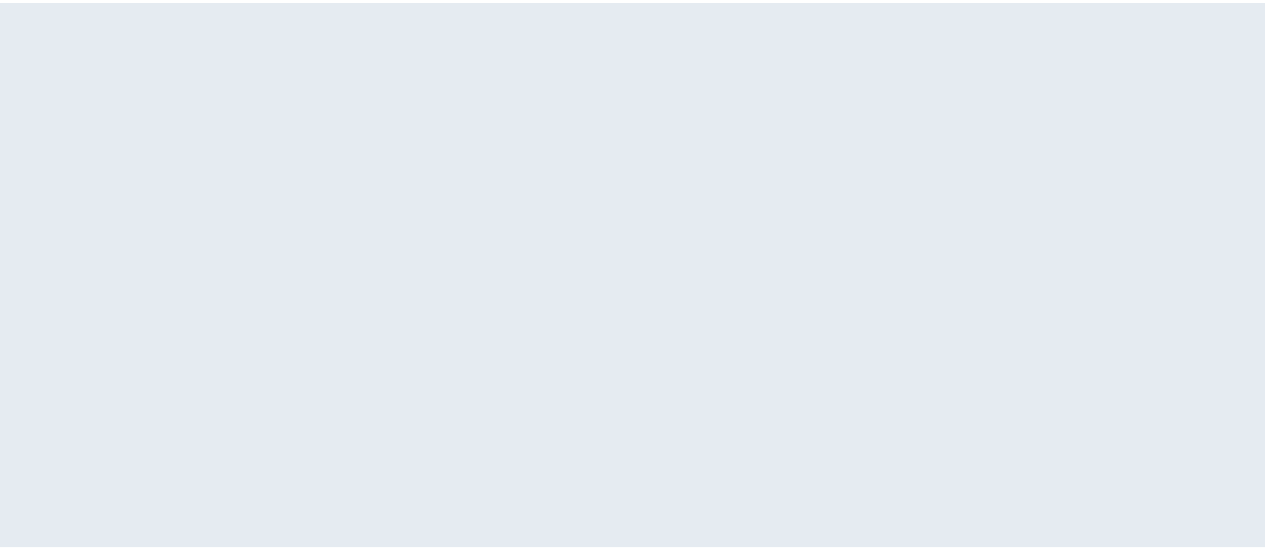 scroll, scrollTop: 0, scrollLeft: 0, axis: both 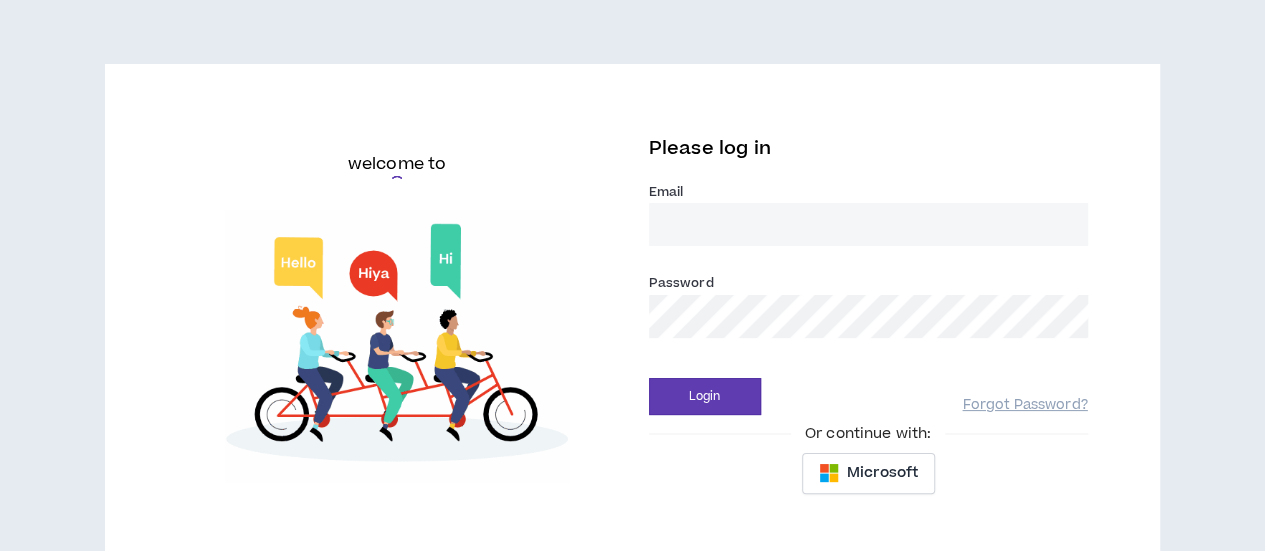 click on "Email  *" at bounding box center (868, 224) 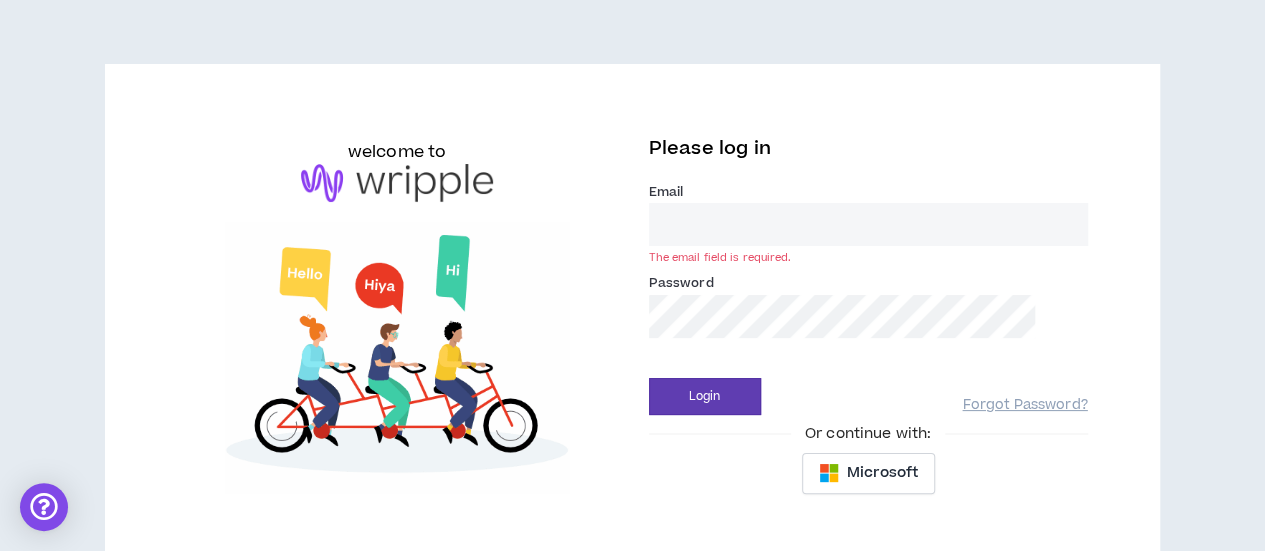 type on "[EMAIL]" 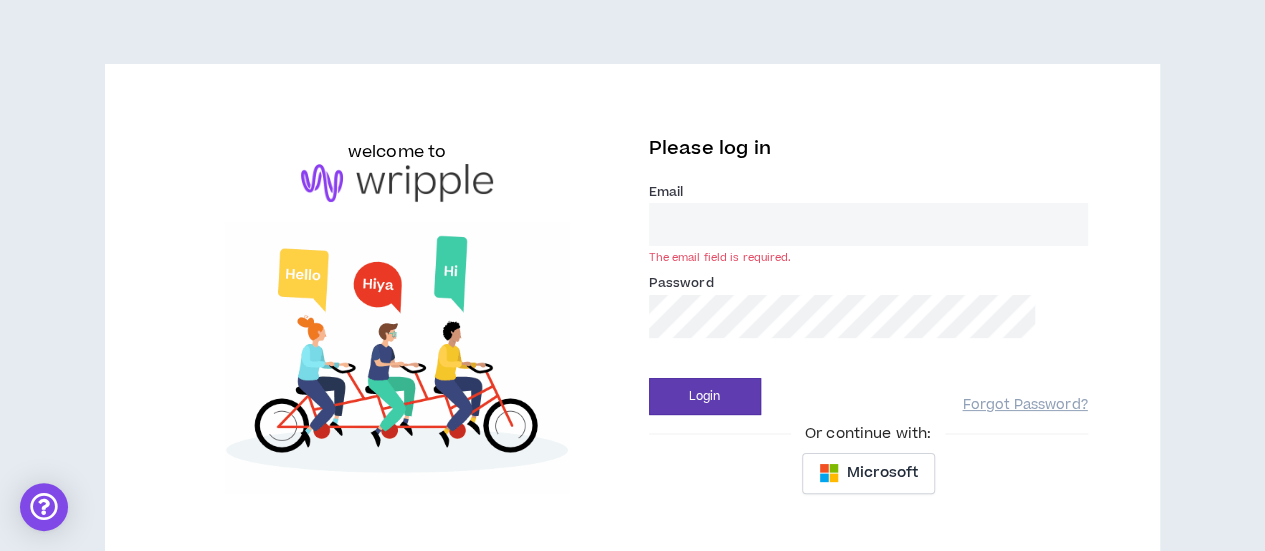 type on "[EMAIL]" 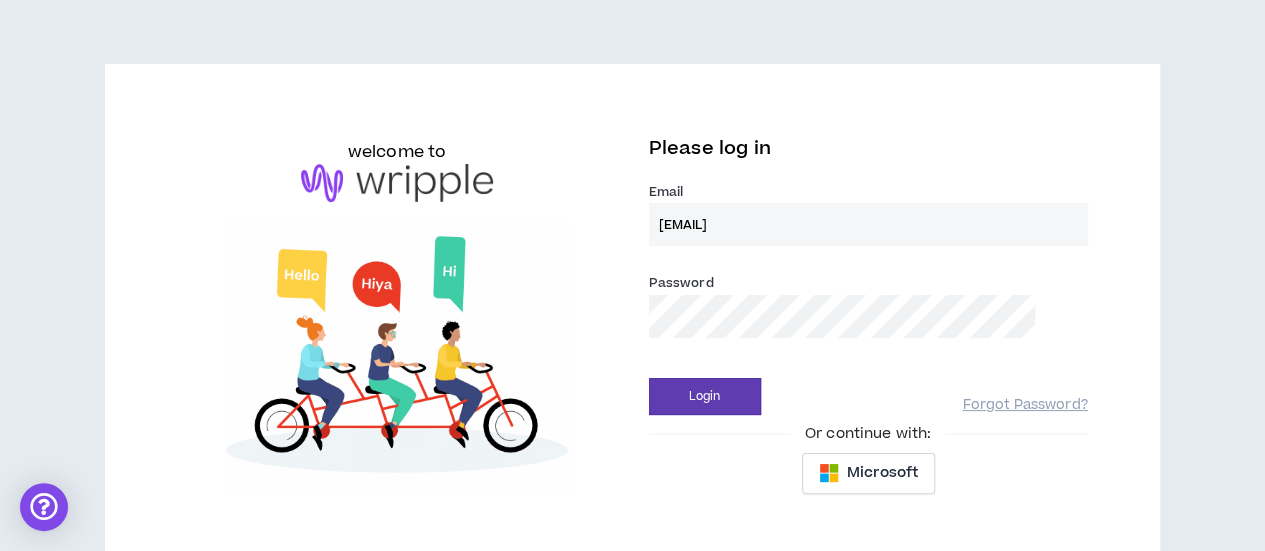 click on "Login" at bounding box center [705, 396] 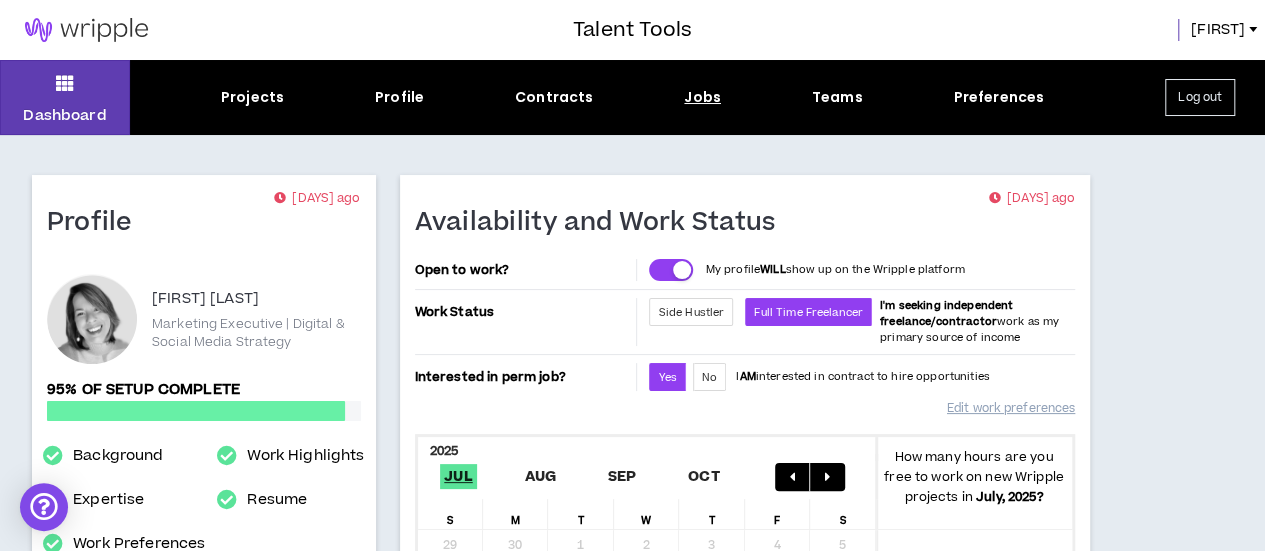 click on "Jobs" at bounding box center [702, 97] 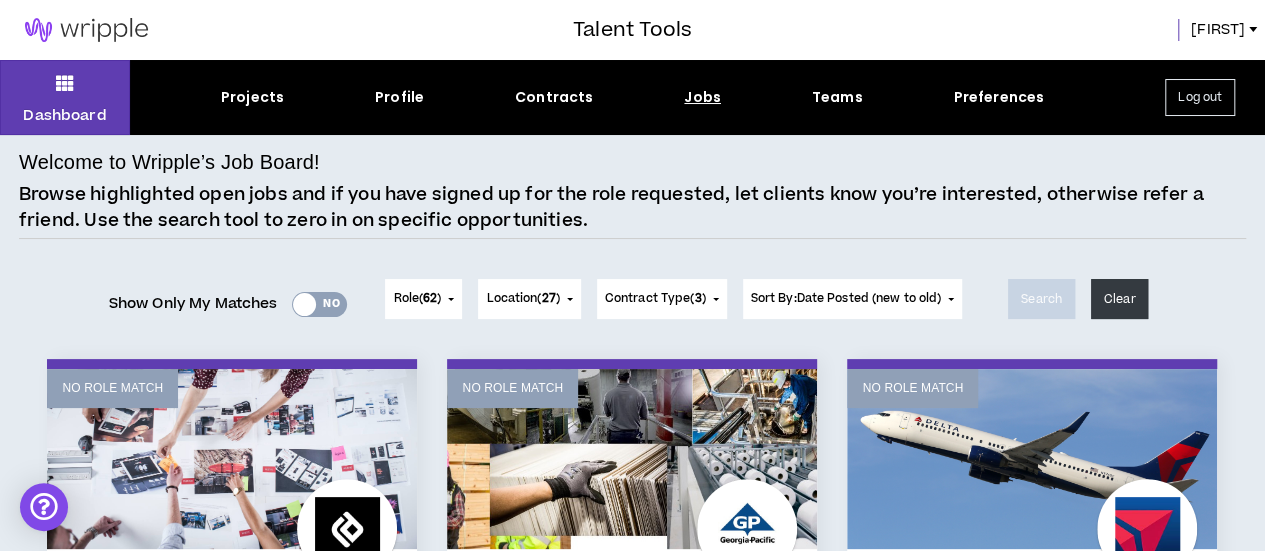 click on "Yes No" at bounding box center [319, 304] 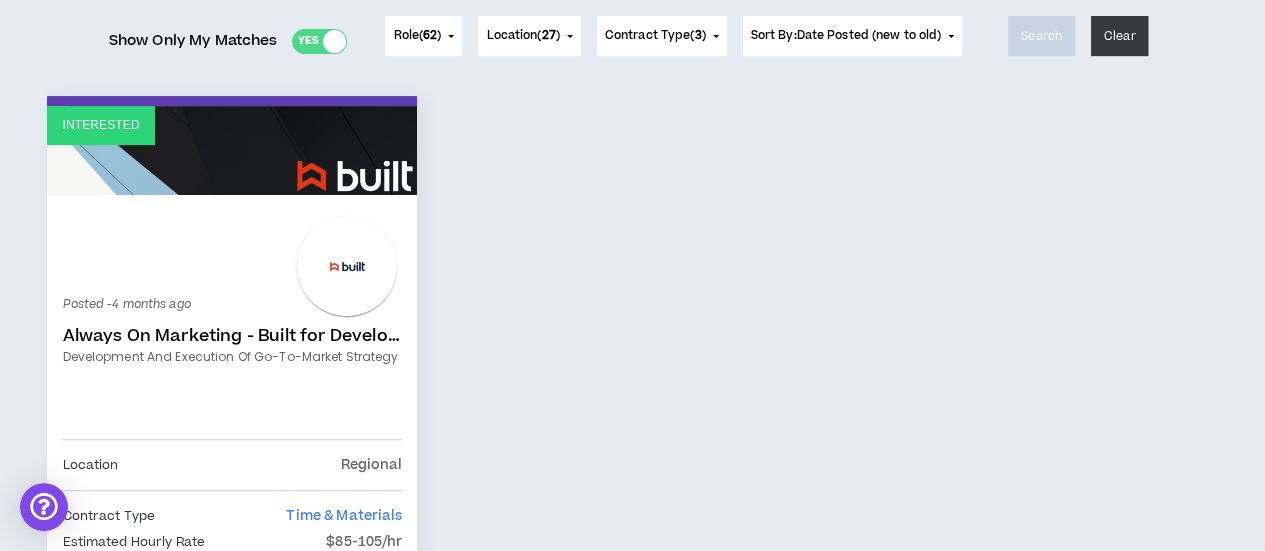scroll, scrollTop: 100, scrollLeft: 0, axis: vertical 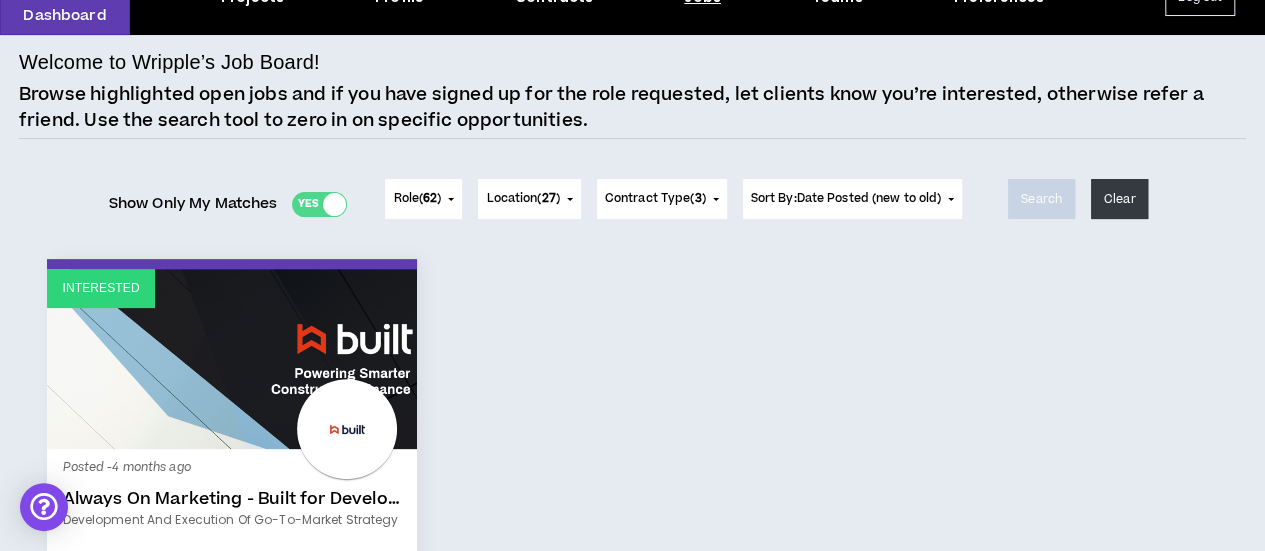 click on "Yes No" at bounding box center [319, 204] 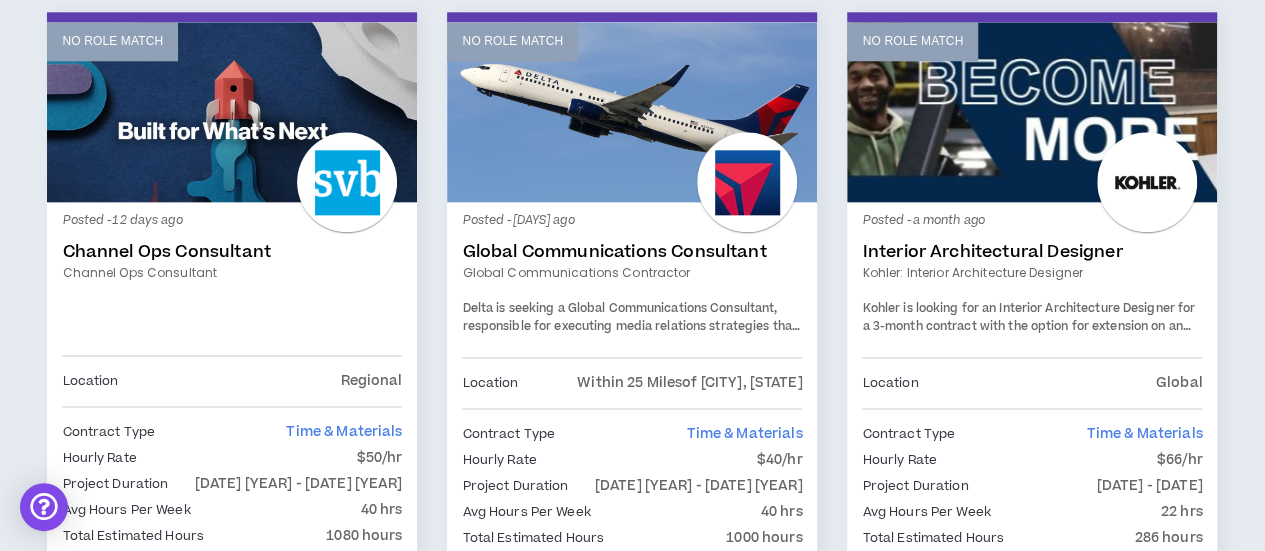 scroll, scrollTop: 1100, scrollLeft: 0, axis: vertical 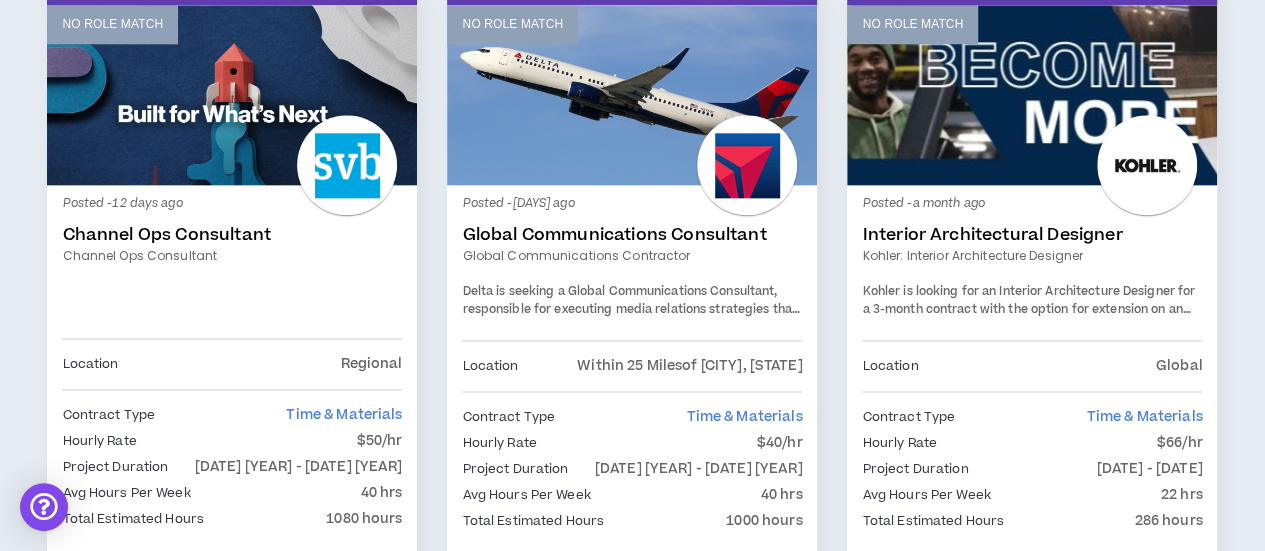 click on "Global Communications Consultant" at bounding box center (632, 235) 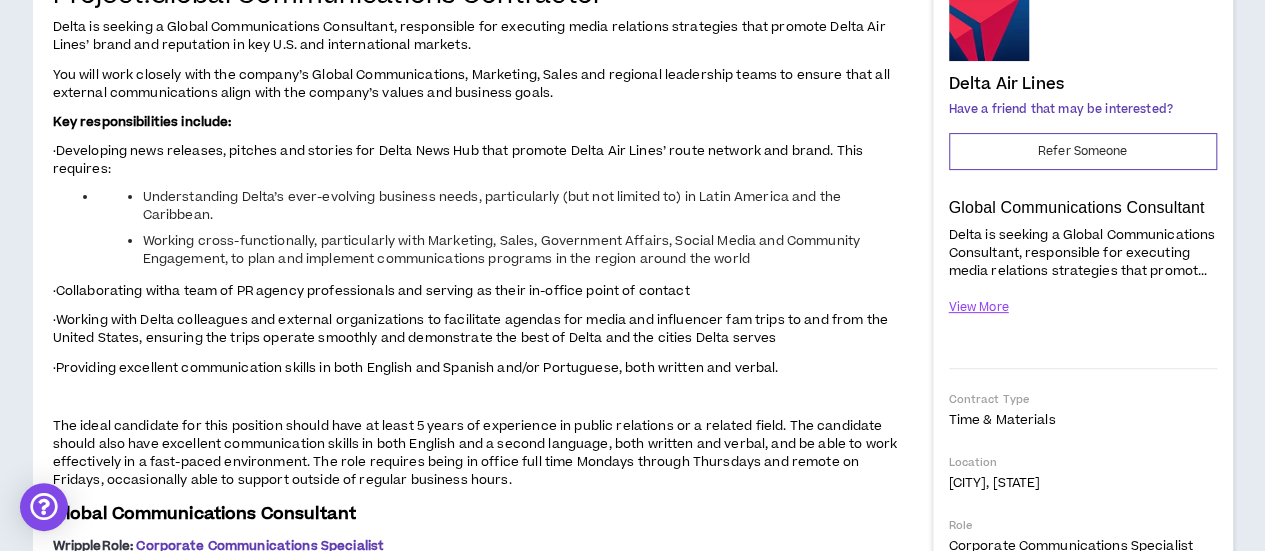 scroll, scrollTop: 300, scrollLeft: 0, axis: vertical 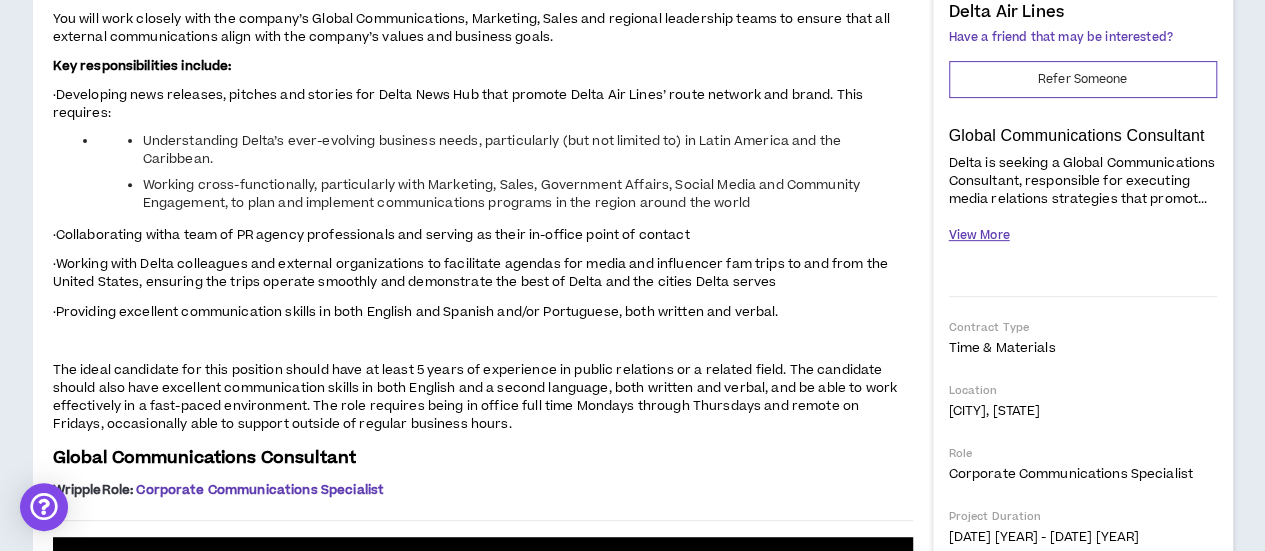 click on "View More" at bounding box center [979, 235] 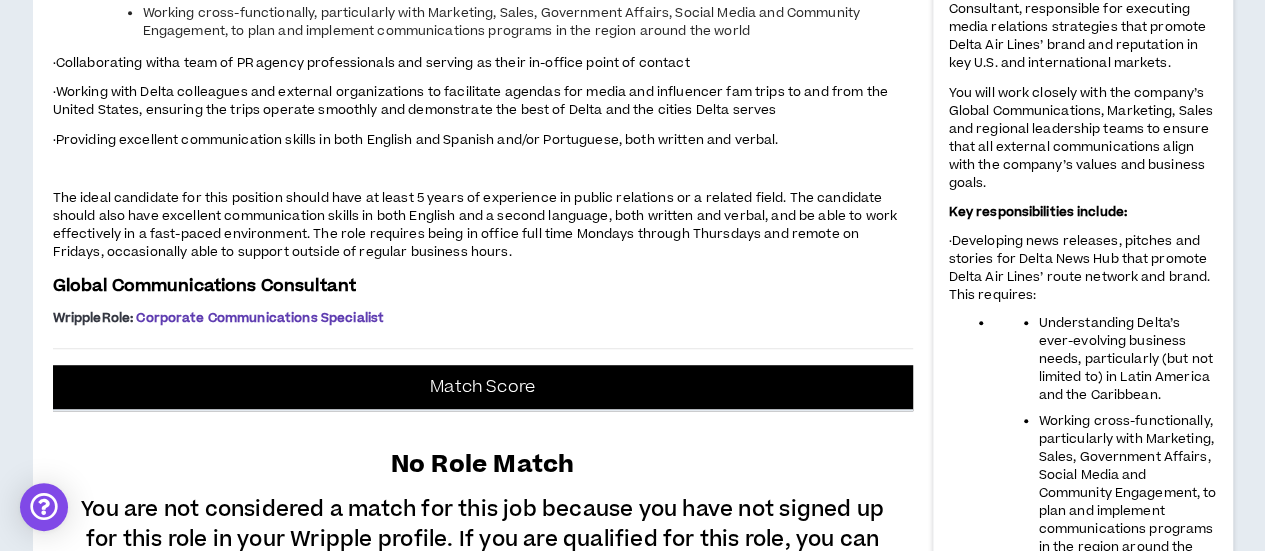 scroll, scrollTop: 500, scrollLeft: 0, axis: vertical 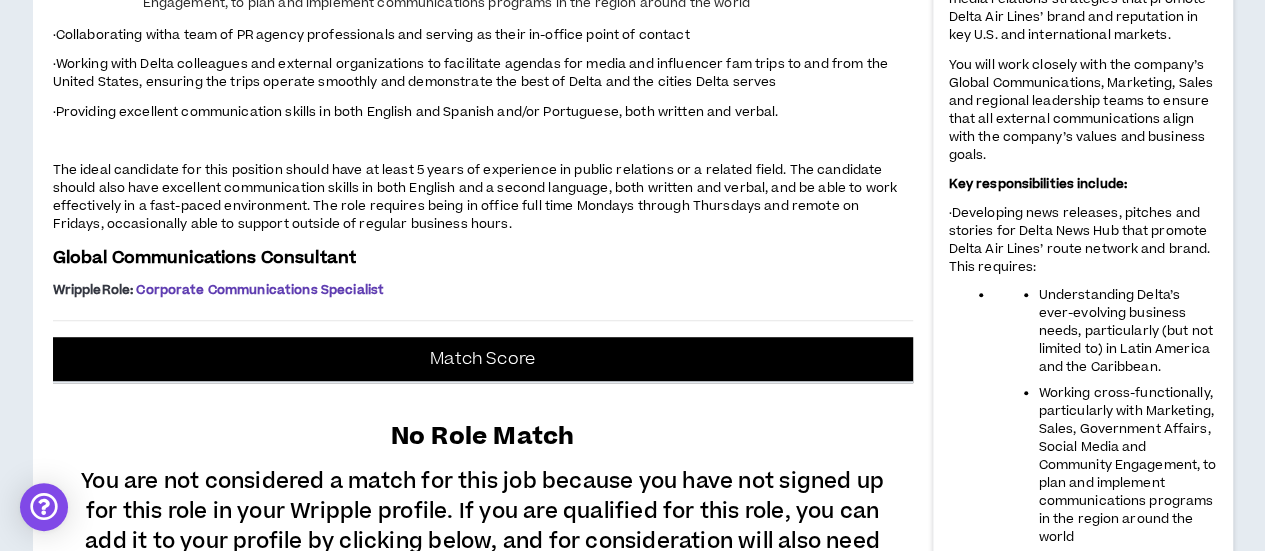click on "·Developing news releases, pitches and stories for Delta News Hub that promote Delta Air Lines’ route network and brand. This requires:" at bounding box center (1080, 240) 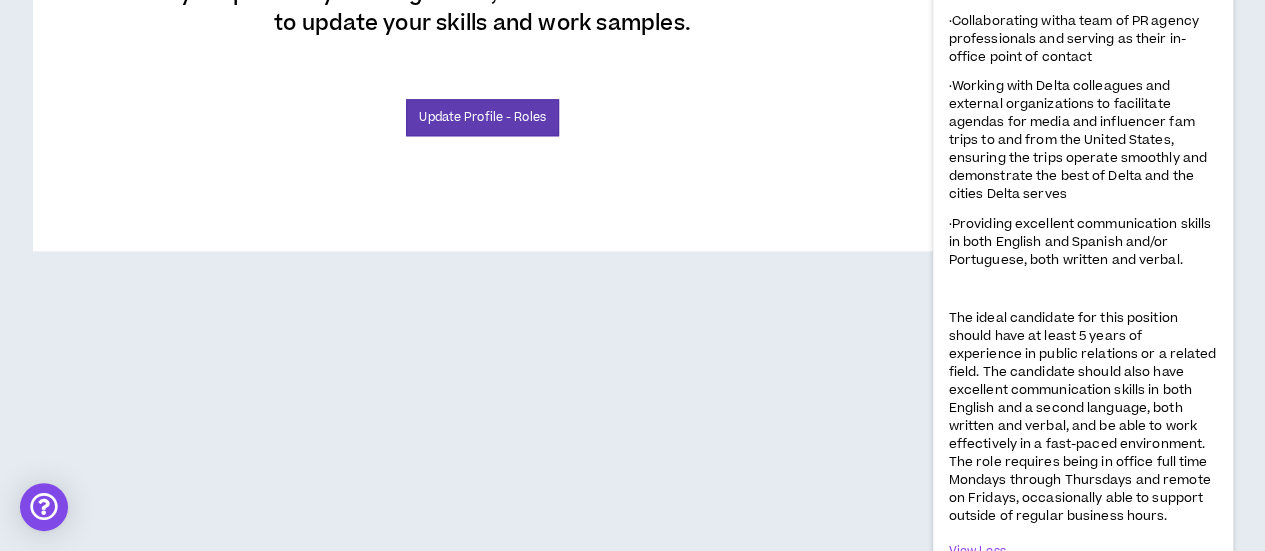 scroll, scrollTop: 1300, scrollLeft: 0, axis: vertical 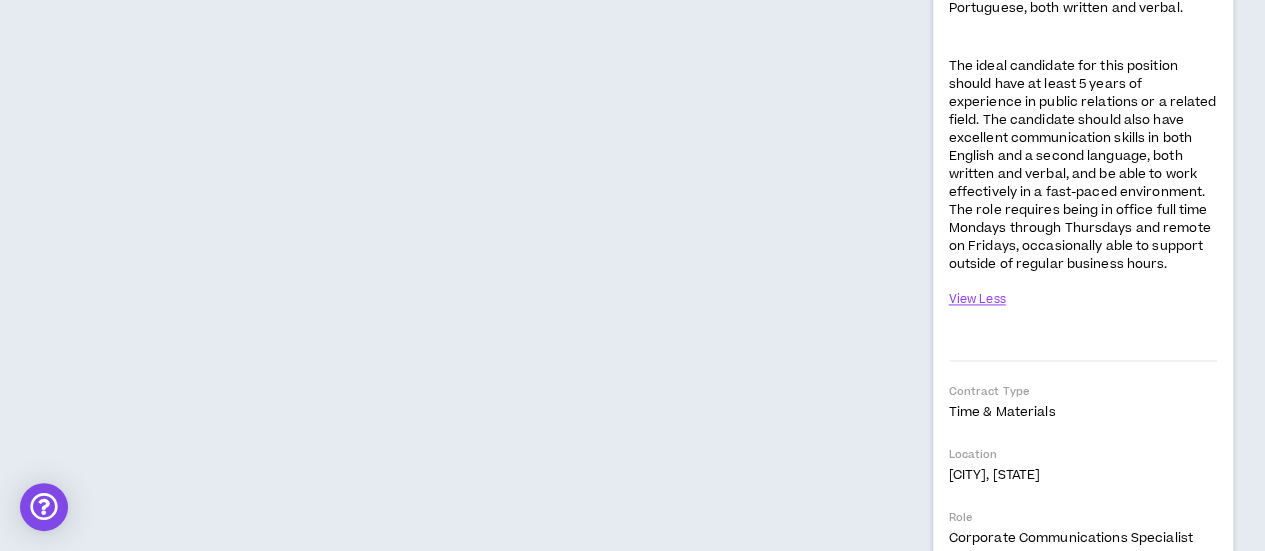 click on "Update Profile - Roles" at bounding box center (482, -135) 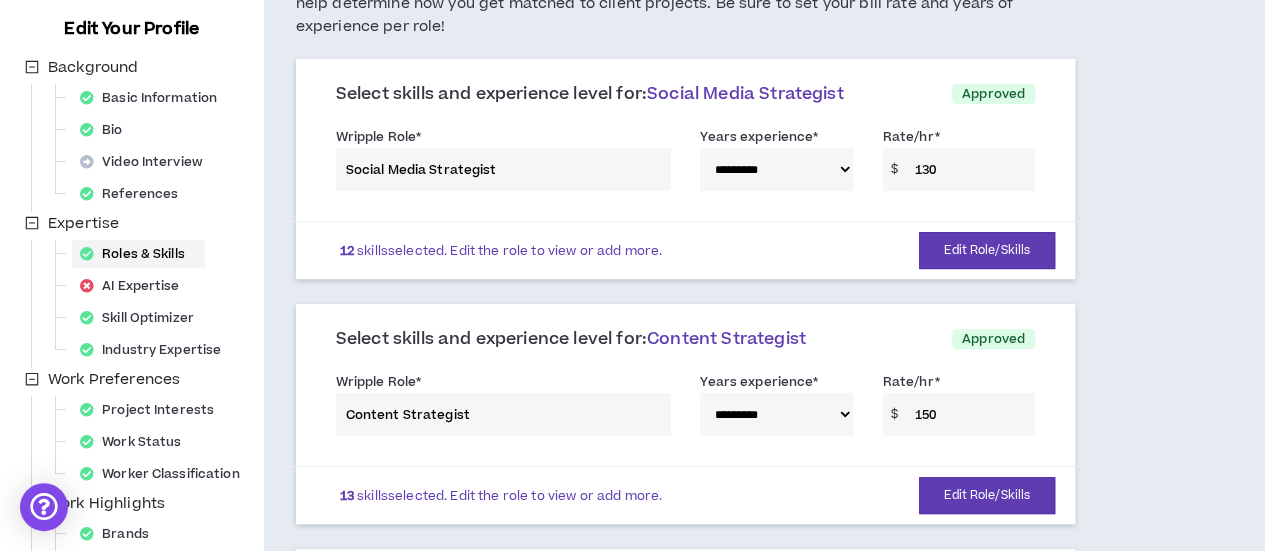 scroll, scrollTop: 100, scrollLeft: 0, axis: vertical 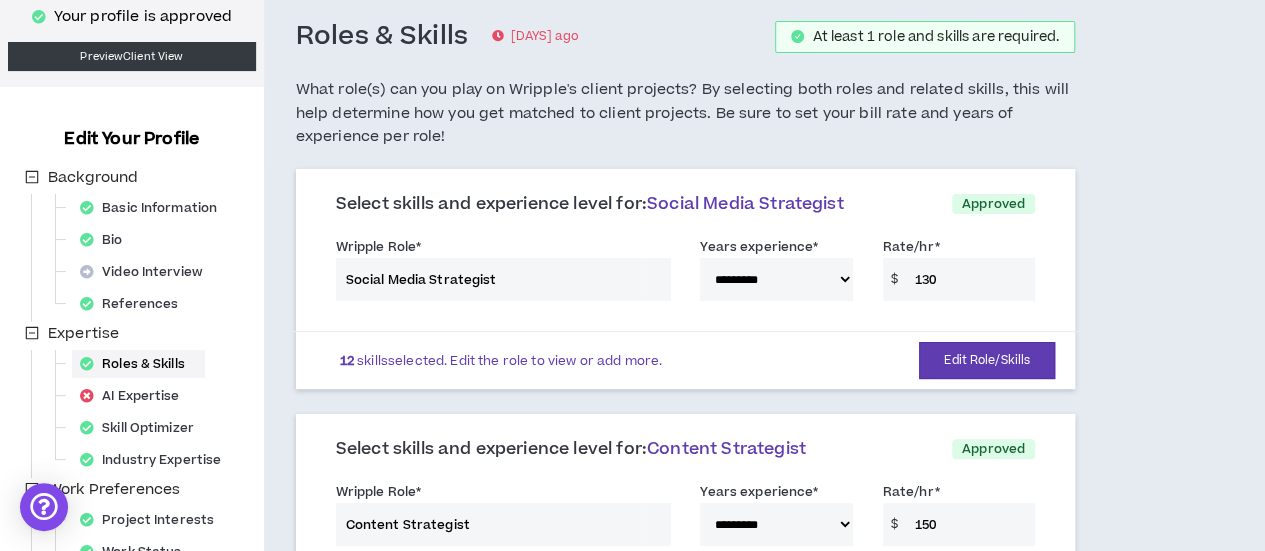 click on "**********" at bounding box center (685, 273) 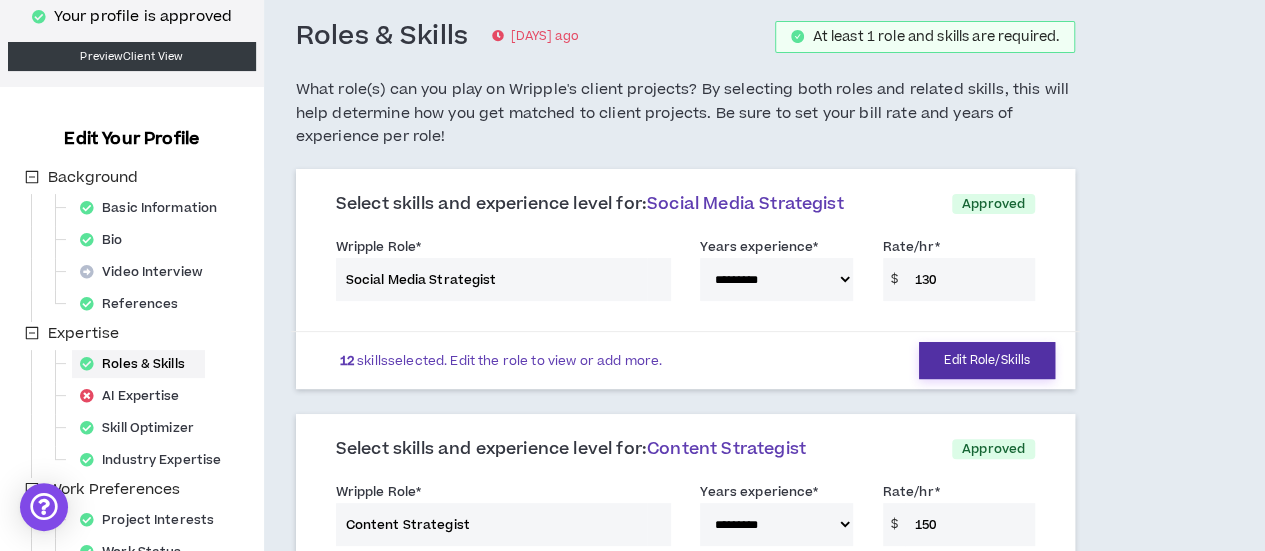click on "Edit Role/Skills" at bounding box center [987, 360] 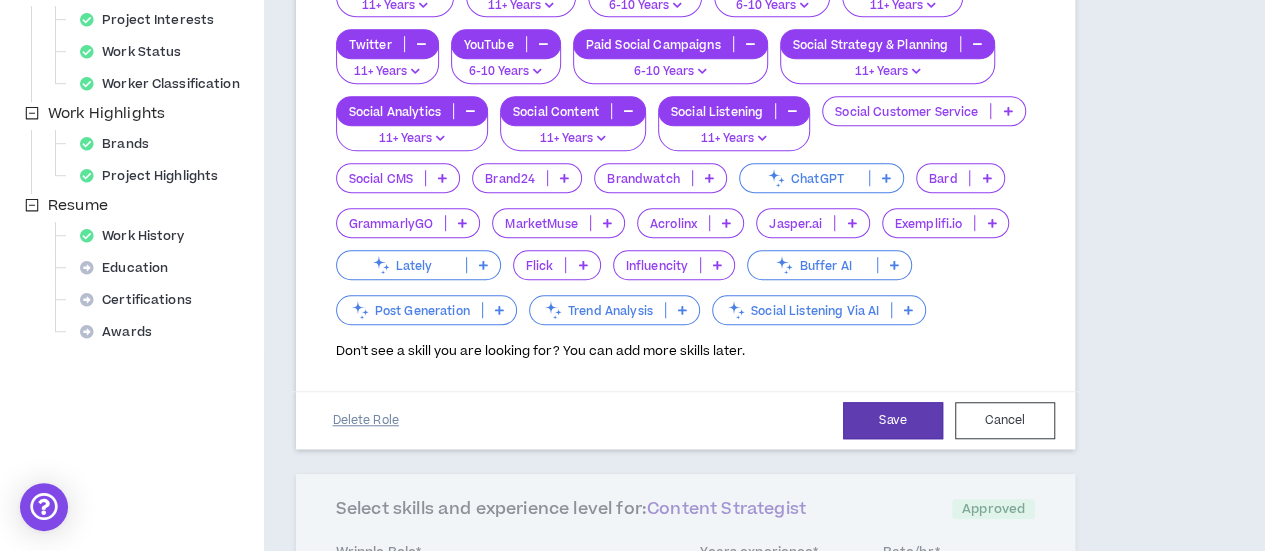 scroll, scrollTop: 200, scrollLeft: 0, axis: vertical 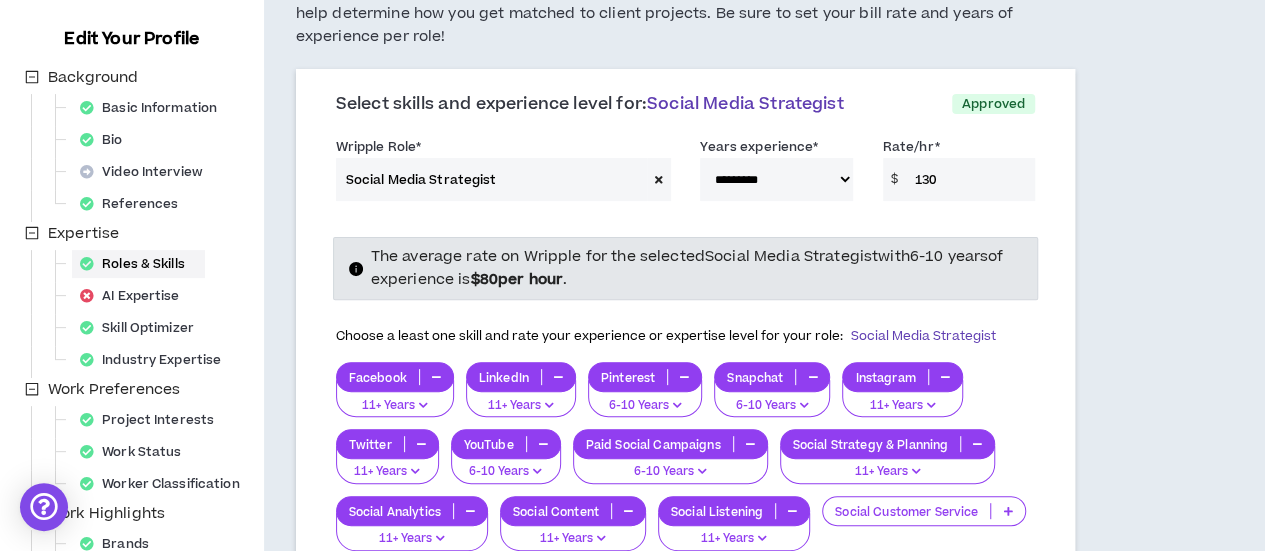 click on "130" at bounding box center [970, 179] 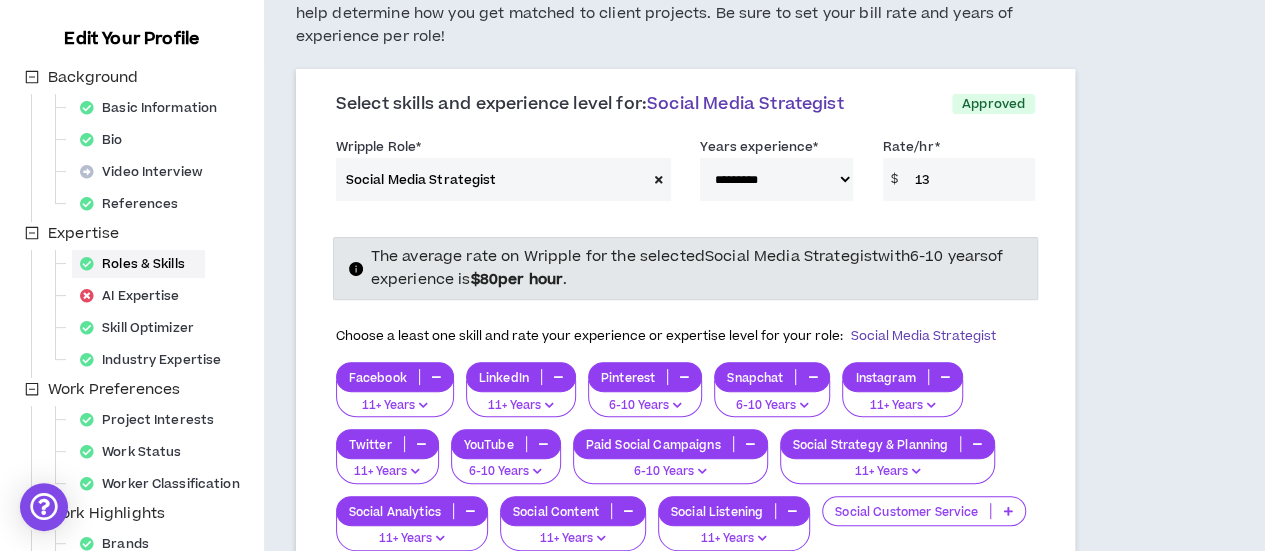 type on "1" 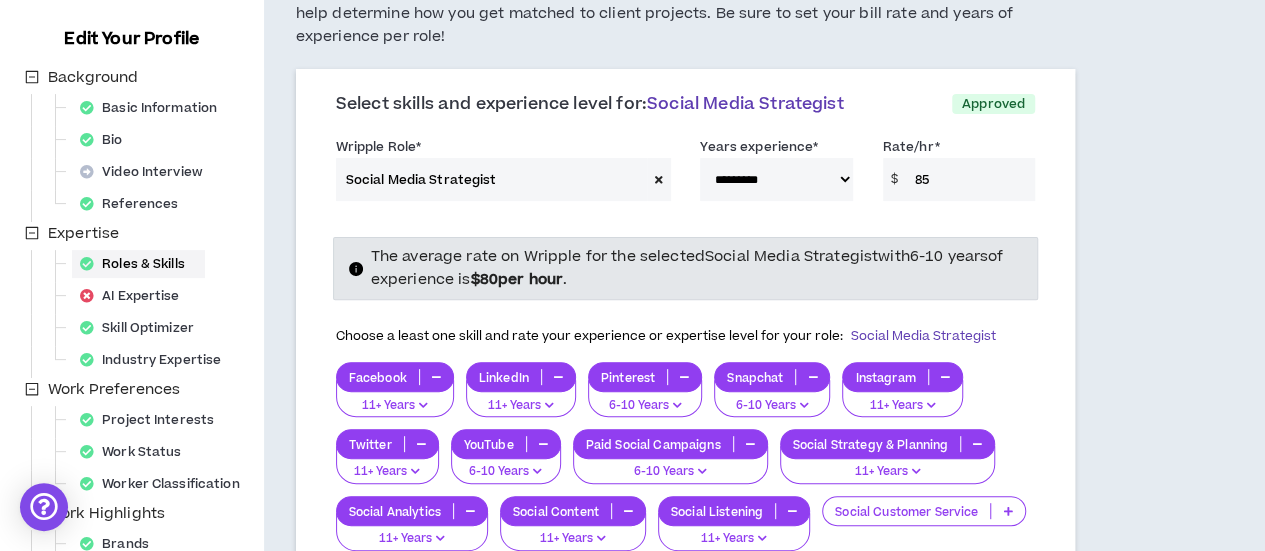 type on "85" 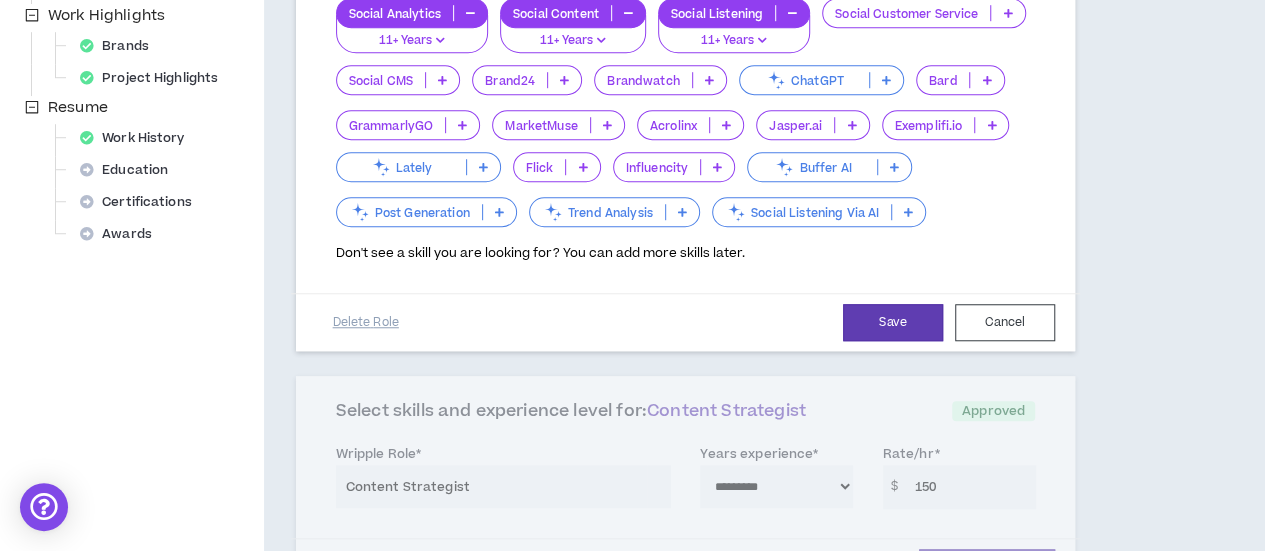 scroll, scrollTop: 700, scrollLeft: 0, axis: vertical 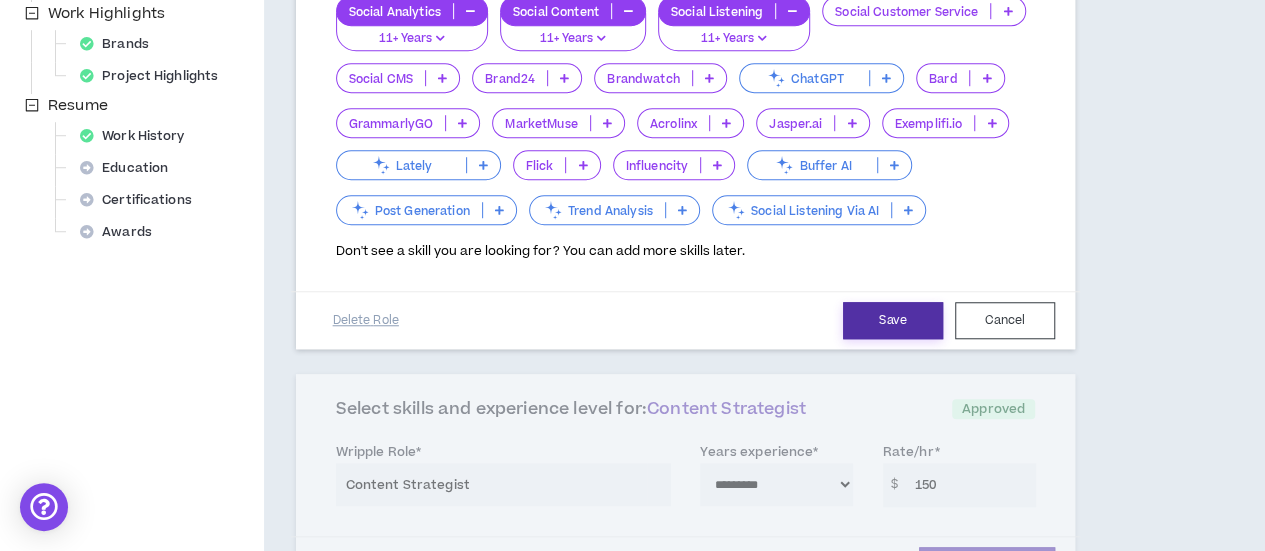 click on "Save" at bounding box center (893, 320) 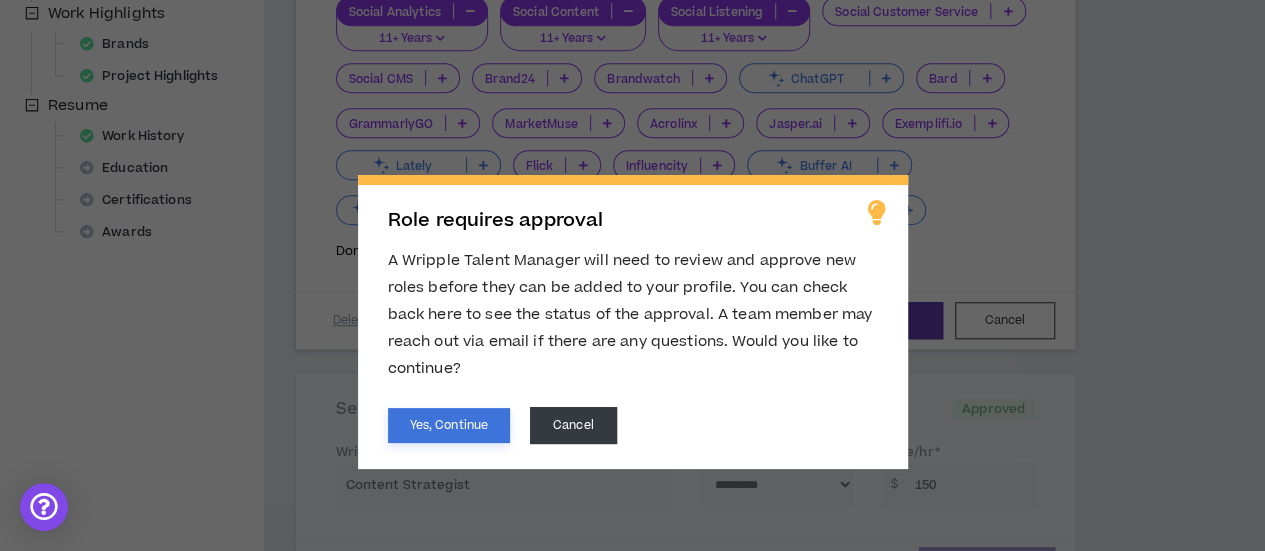 click on "Yes, Continue" at bounding box center [449, 425] 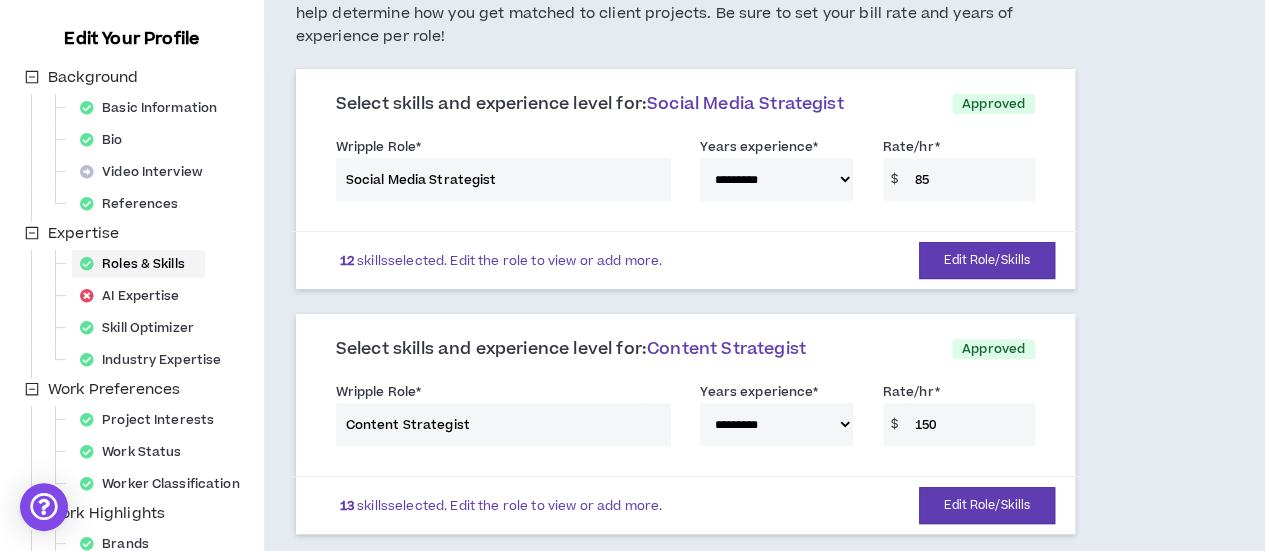 scroll, scrollTop: 300, scrollLeft: 0, axis: vertical 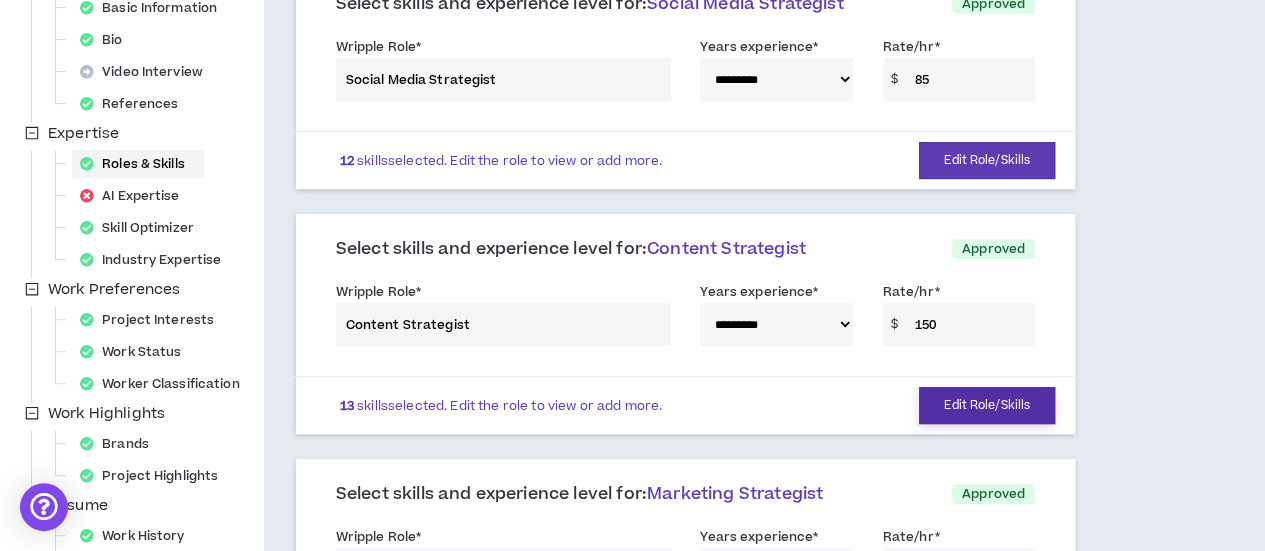 click on "Edit Role/Skills" at bounding box center (987, 405) 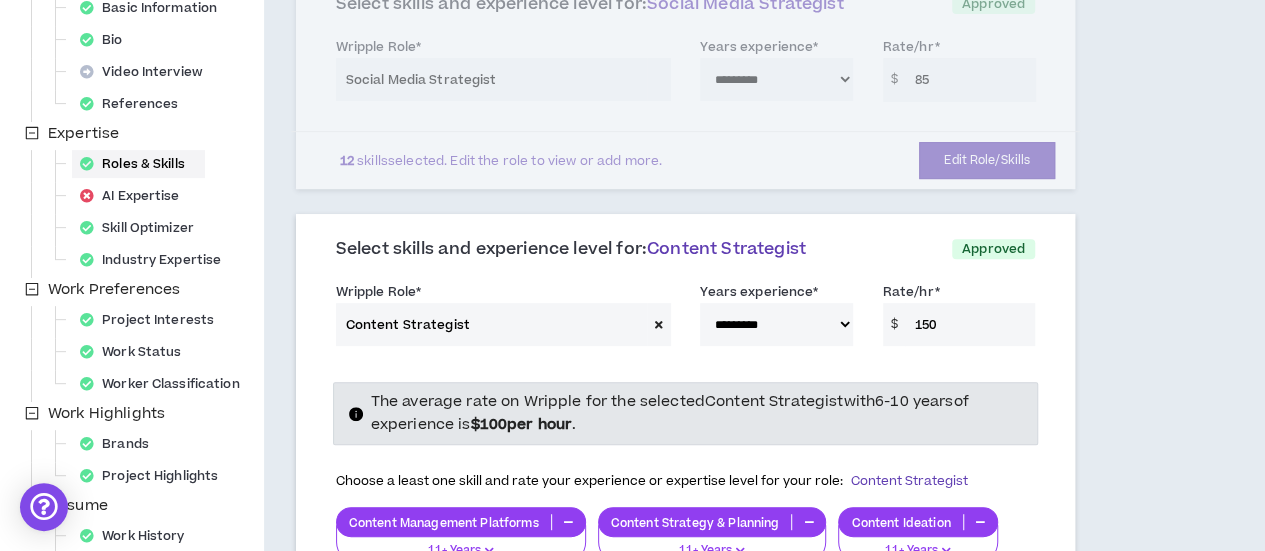 drag, startPoint x: 908, startPoint y: 315, endPoint x: 999, endPoint y: 299, distance: 92.39589 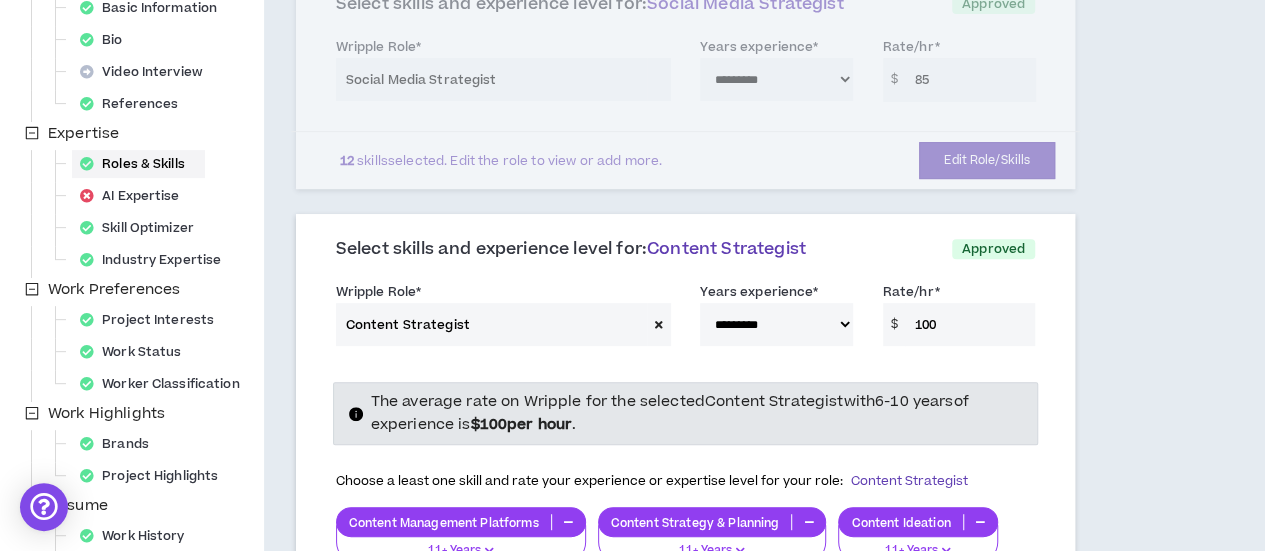 type on "100" 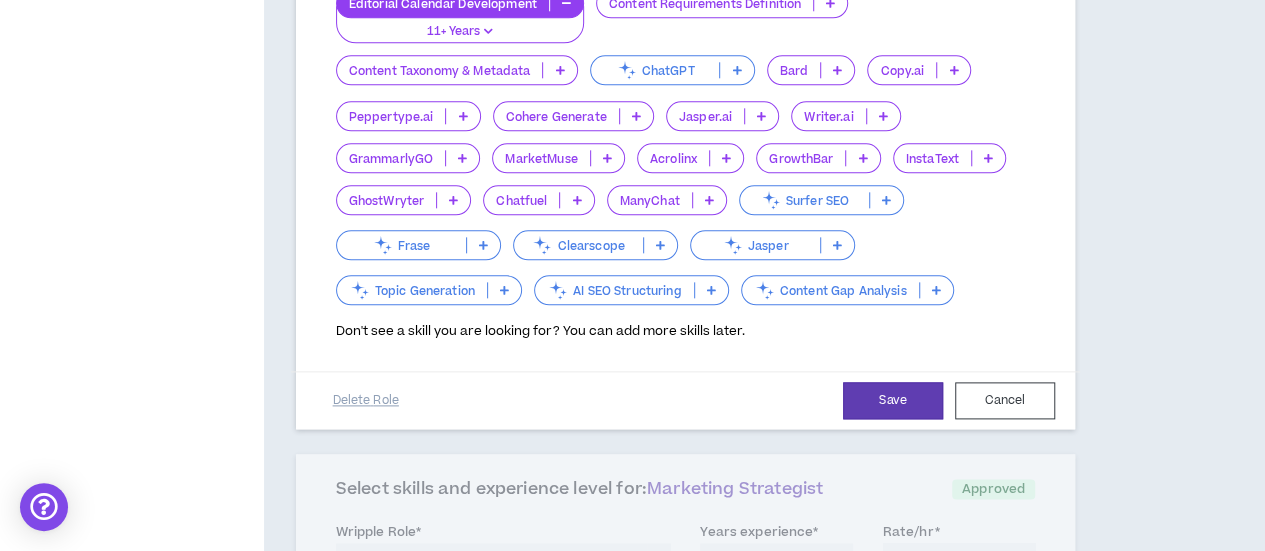 scroll, scrollTop: 1100, scrollLeft: 0, axis: vertical 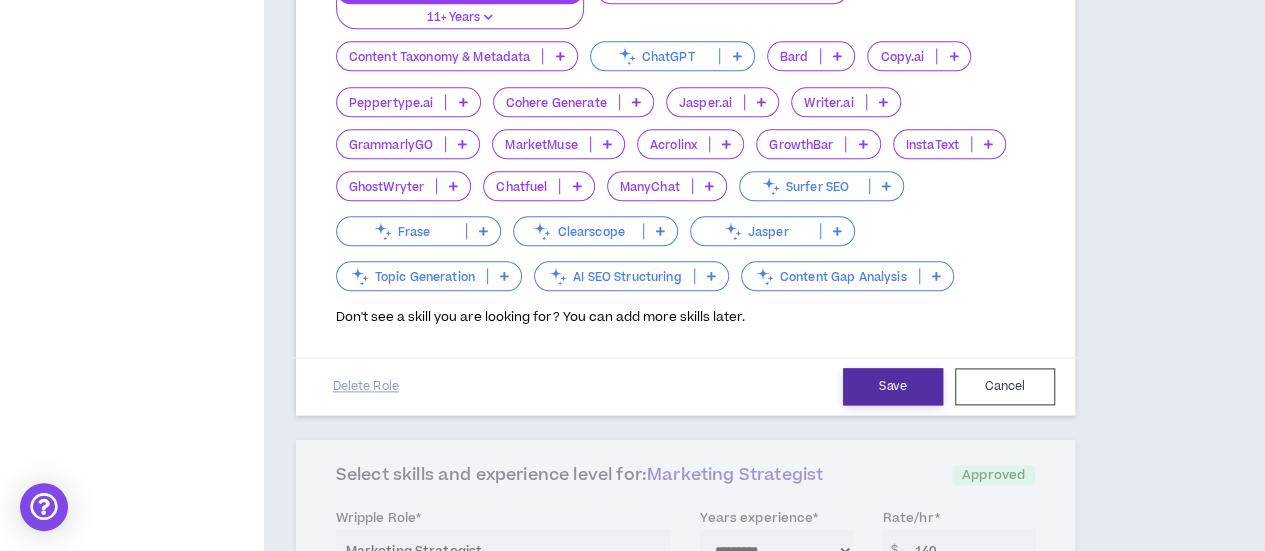 click on "Save" at bounding box center (893, 386) 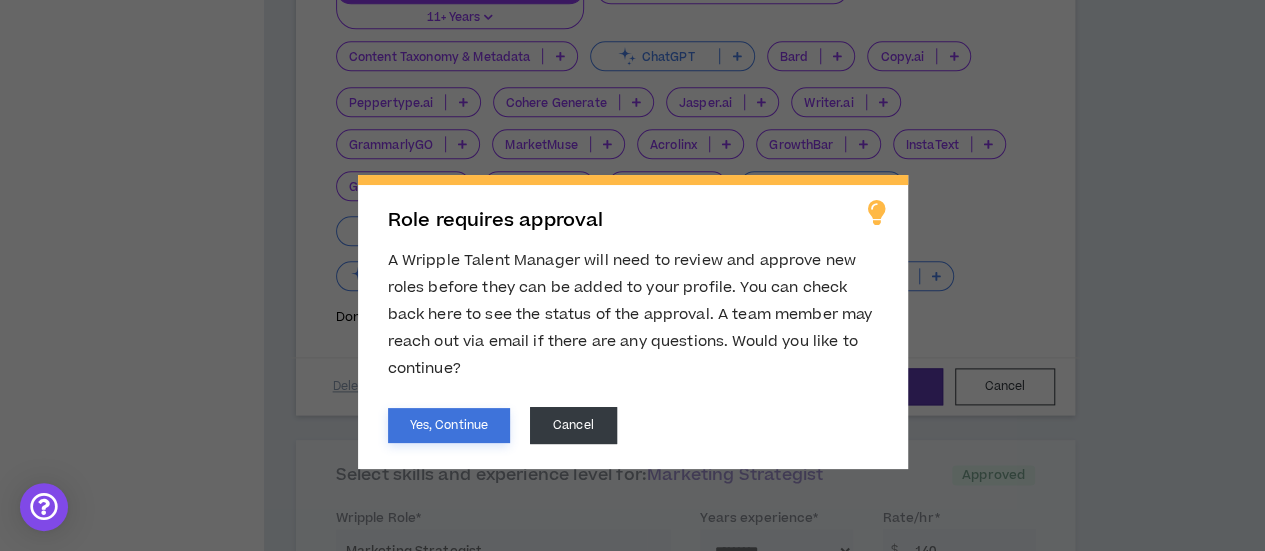 click on "Yes, Continue" at bounding box center [449, 425] 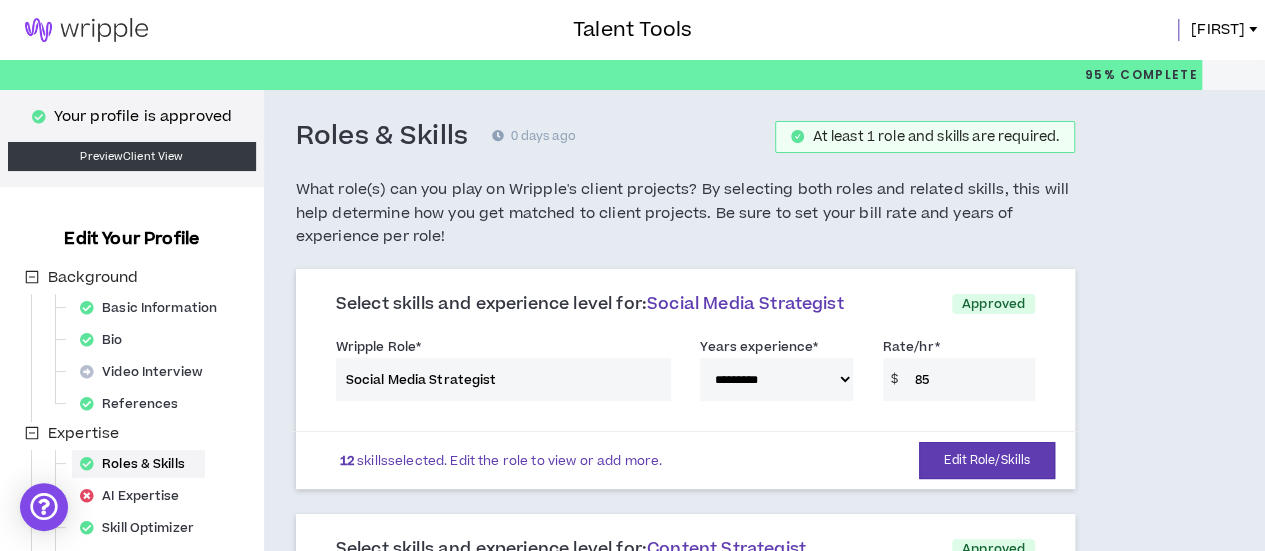 scroll, scrollTop: 200, scrollLeft: 0, axis: vertical 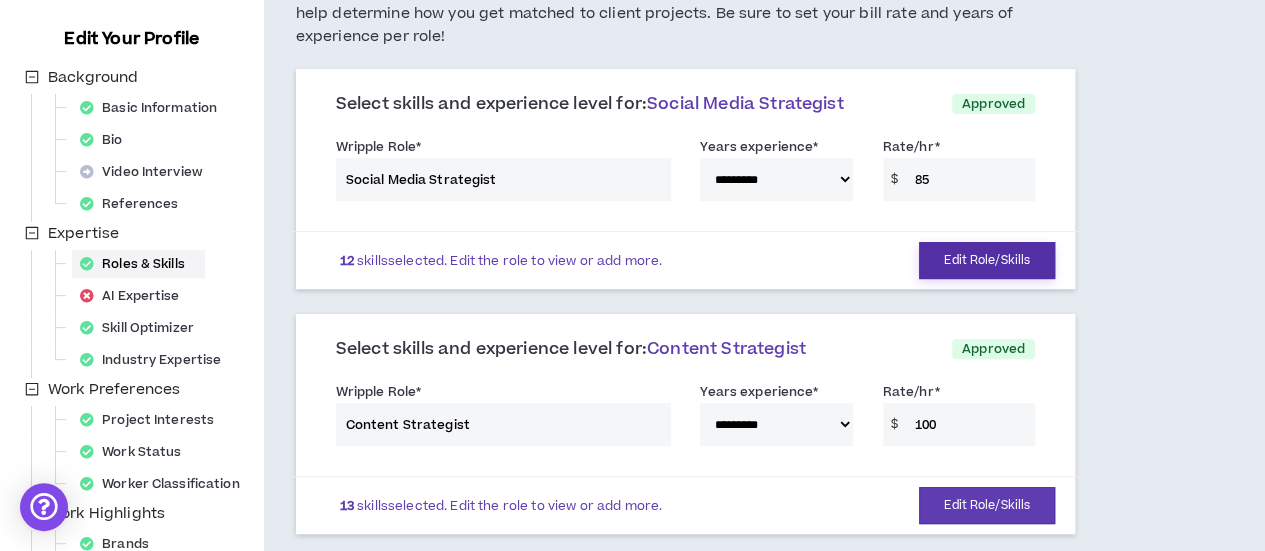 click on "Edit Role/Skills" at bounding box center (987, 260) 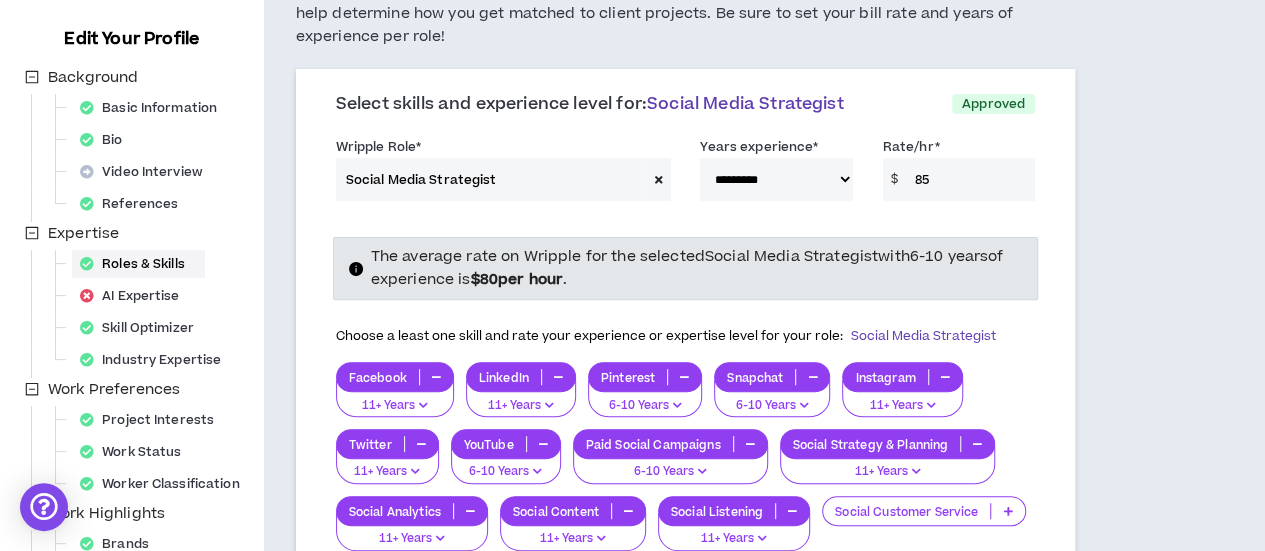 click on "85" at bounding box center [970, 179] 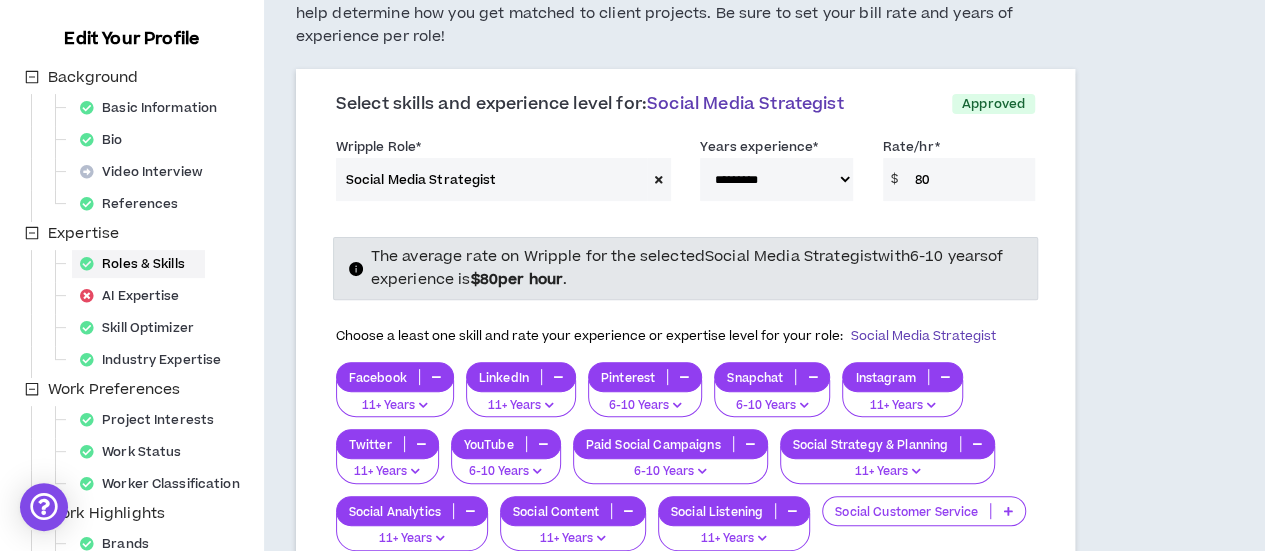 type on "80" 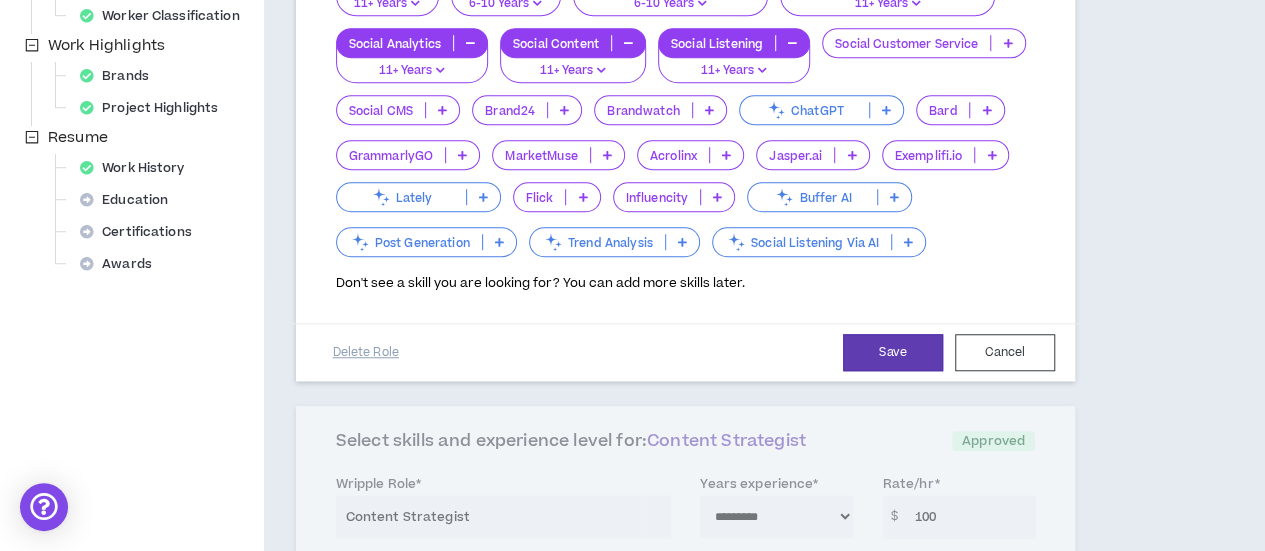 scroll, scrollTop: 700, scrollLeft: 0, axis: vertical 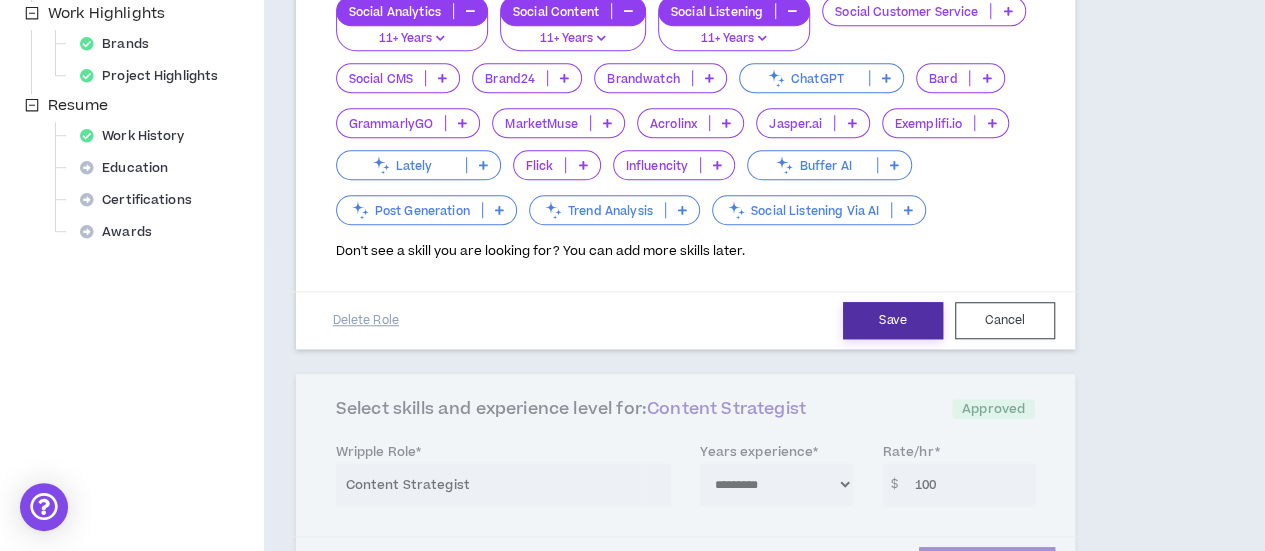 click on "Save" at bounding box center [893, 320] 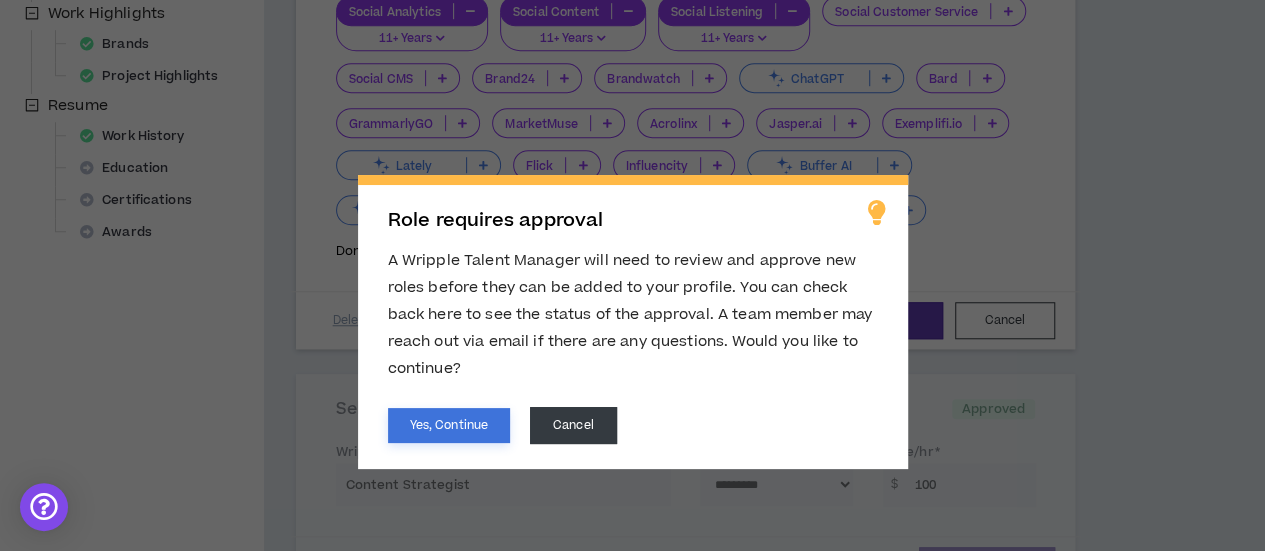 click on "Yes, Continue" at bounding box center [449, 425] 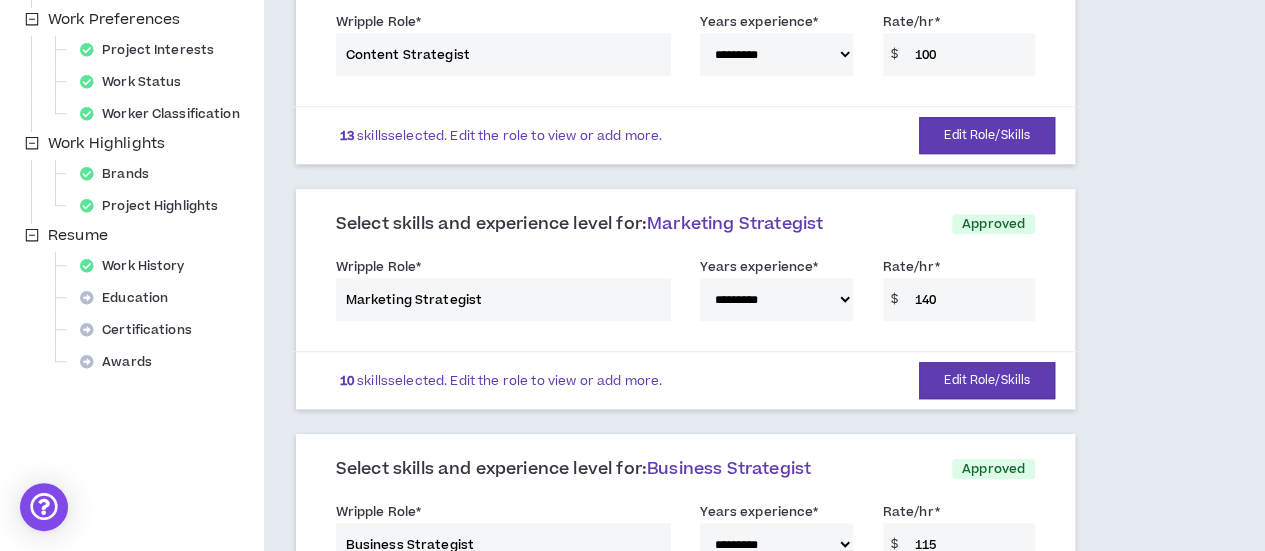 scroll, scrollTop: 600, scrollLeft: 0, axis: vertical 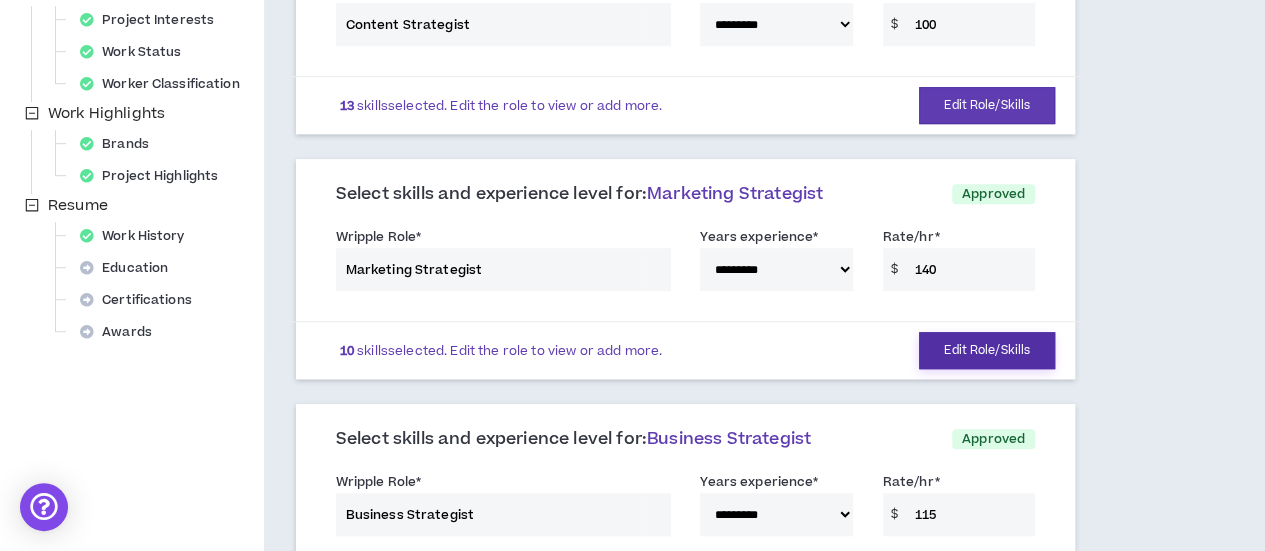 click on "Edit Role/Skills" at bounding box center (987, 350) 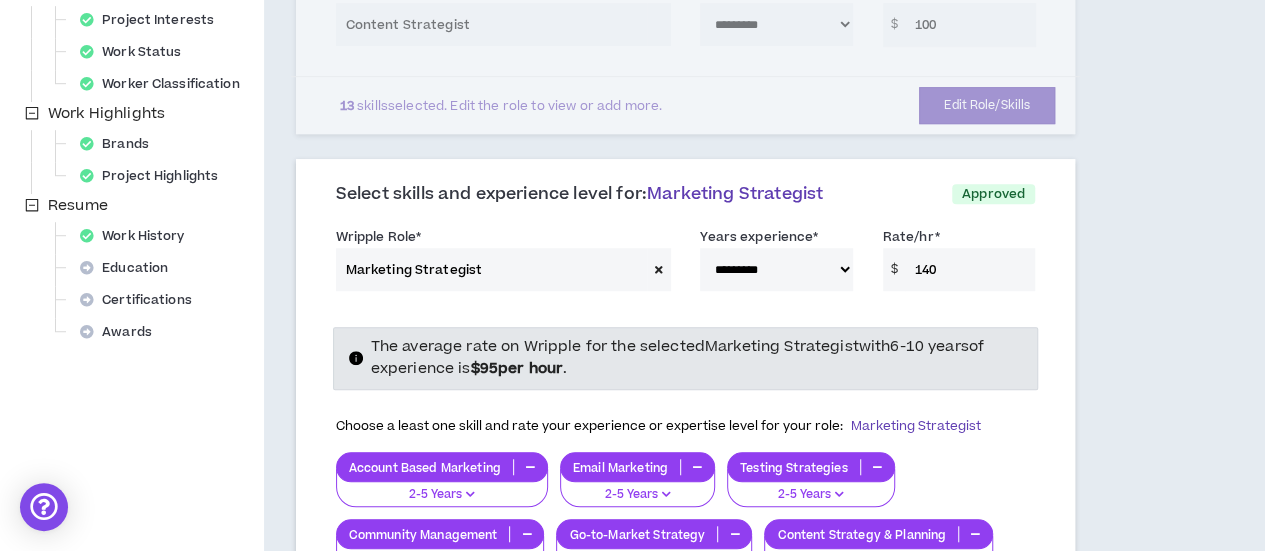 click on "140" at bounding box center (970, 269) 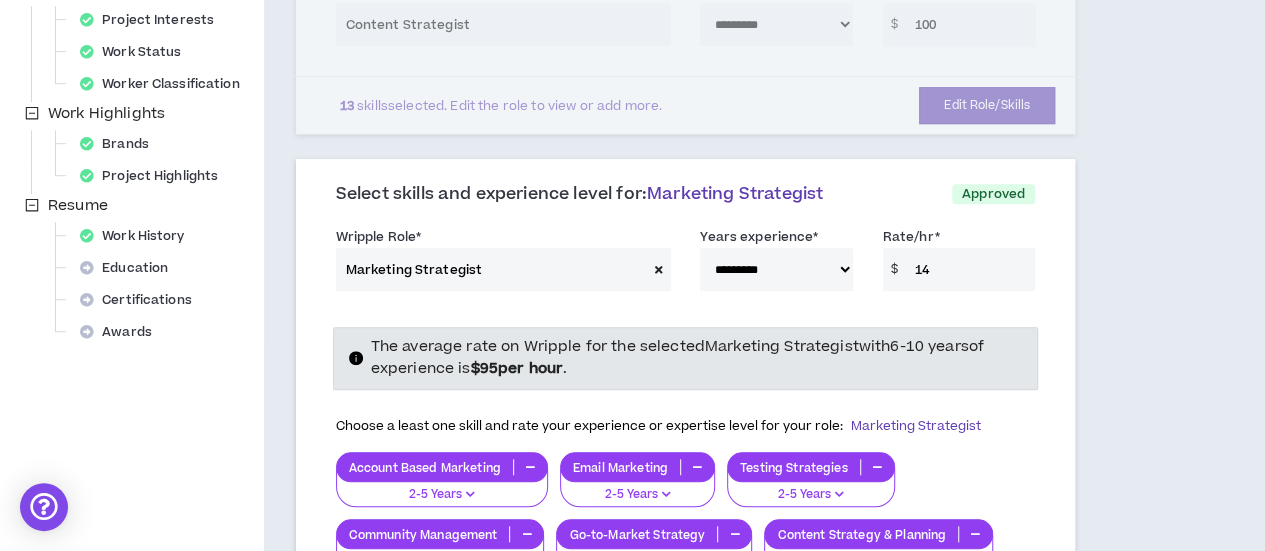 type on "1" 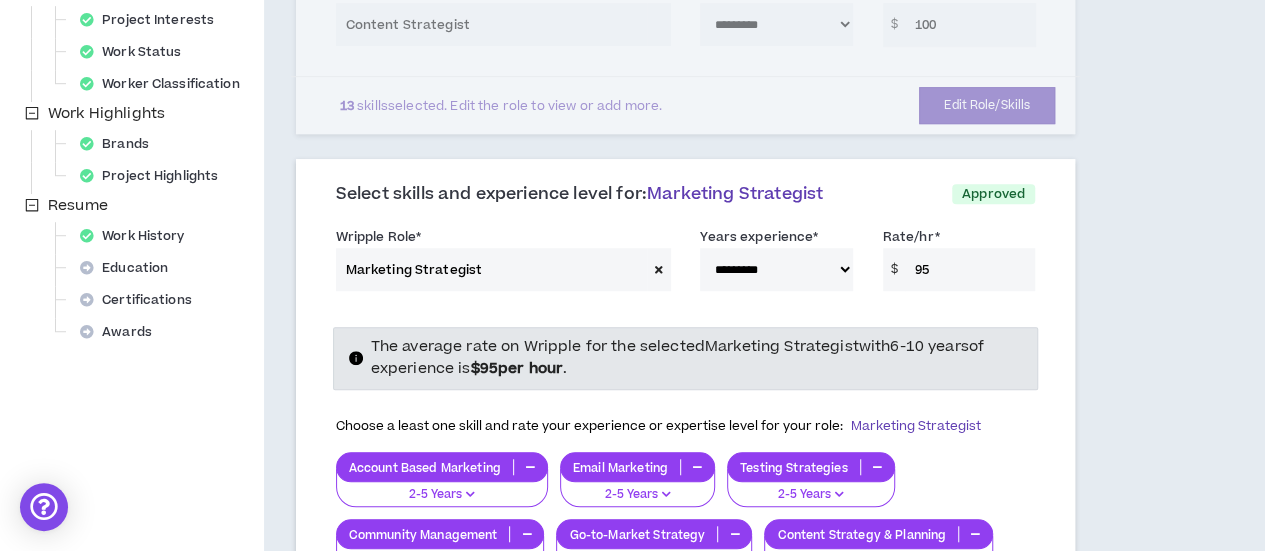 type on "95" 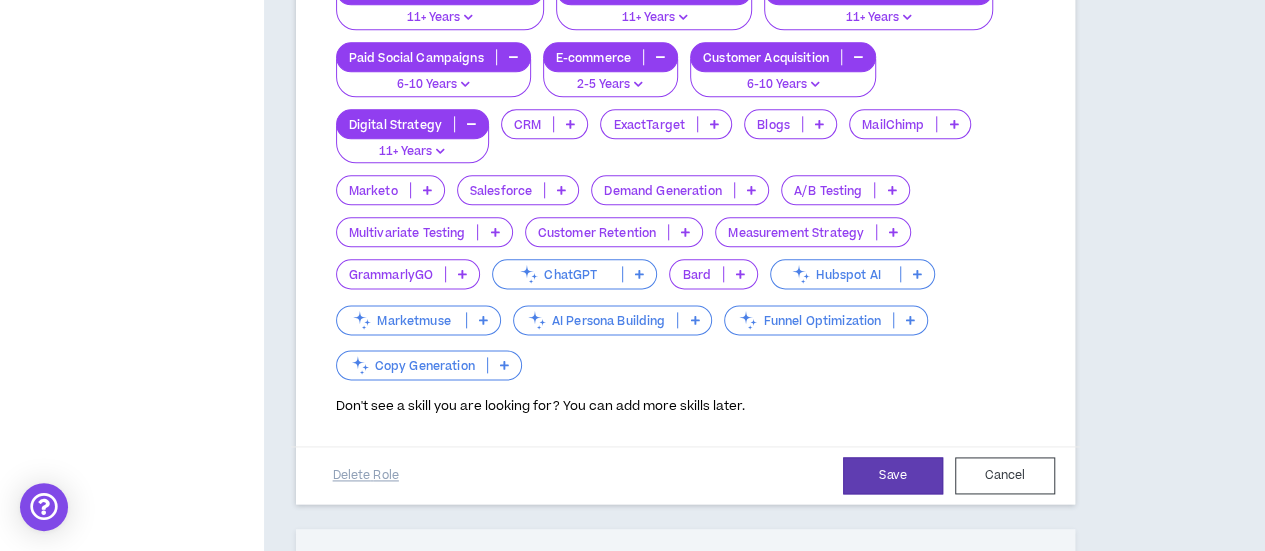 scroll, scrollTop: 1300, scrollLeft: 0, axis: vertical 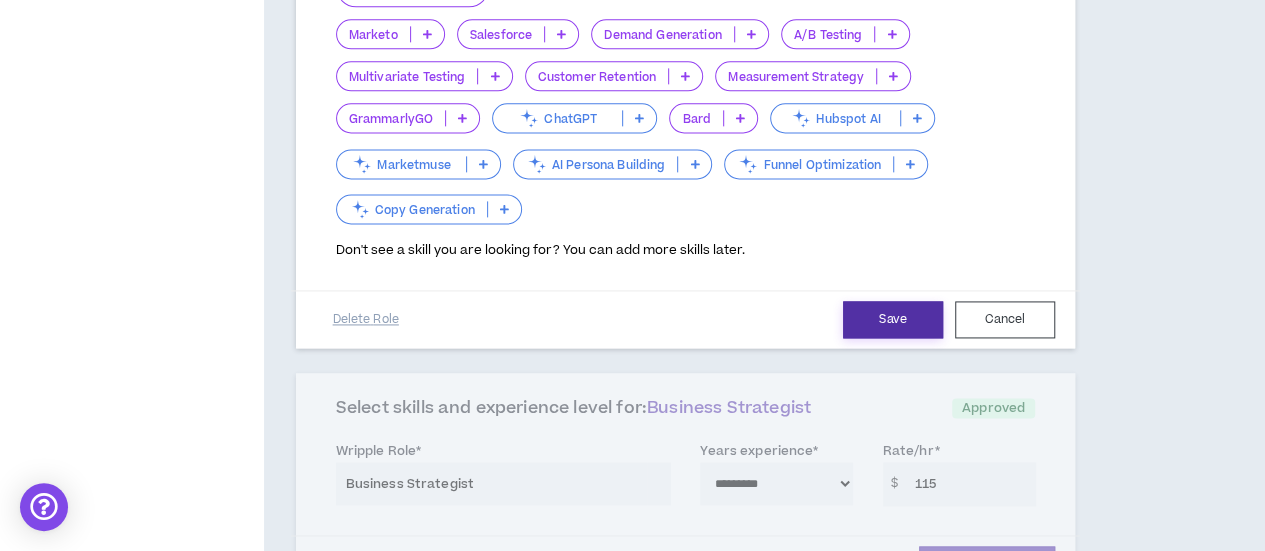 click on "Save" at bounding box center (893, 319) 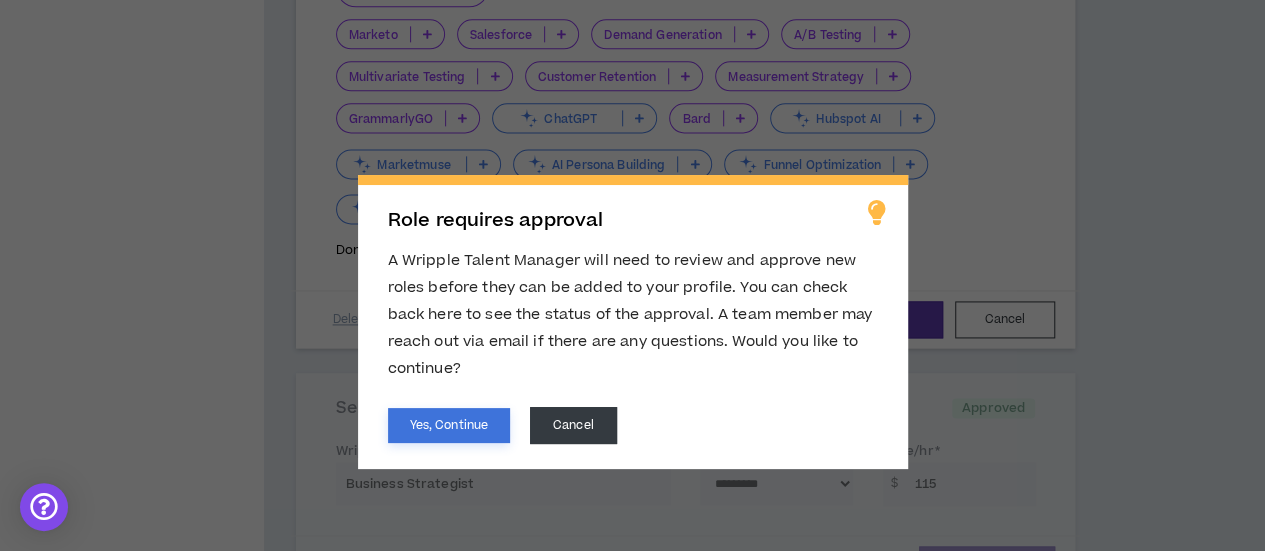 click on "Yes, Continue" at bounding box center (449, 425) 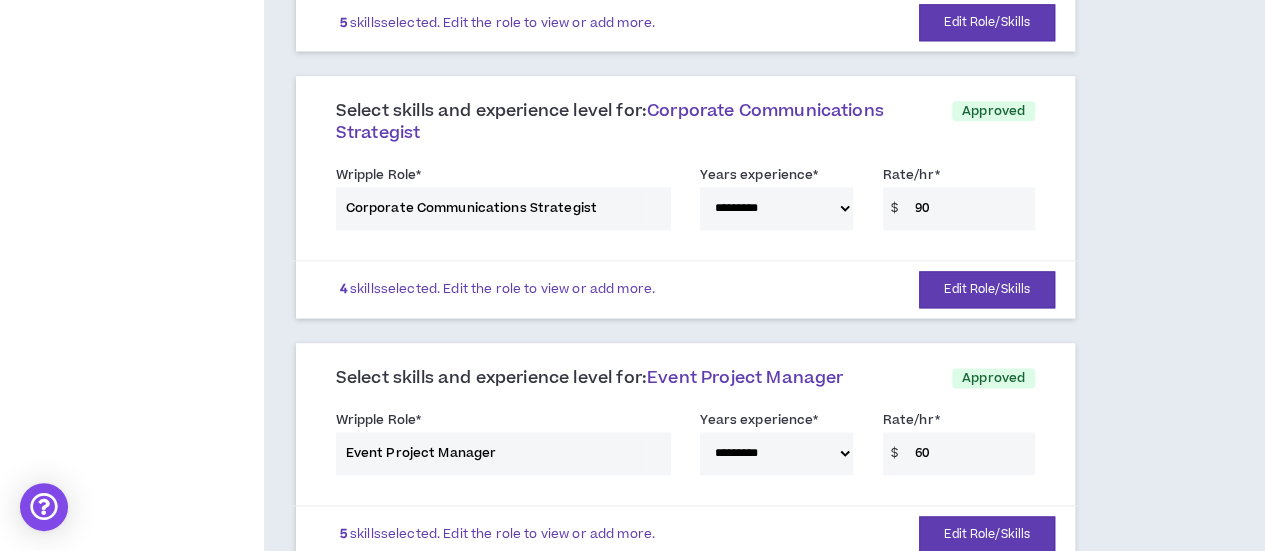 scroll, scrollTop: 1100, scrollLeft: 0, axis: vertical 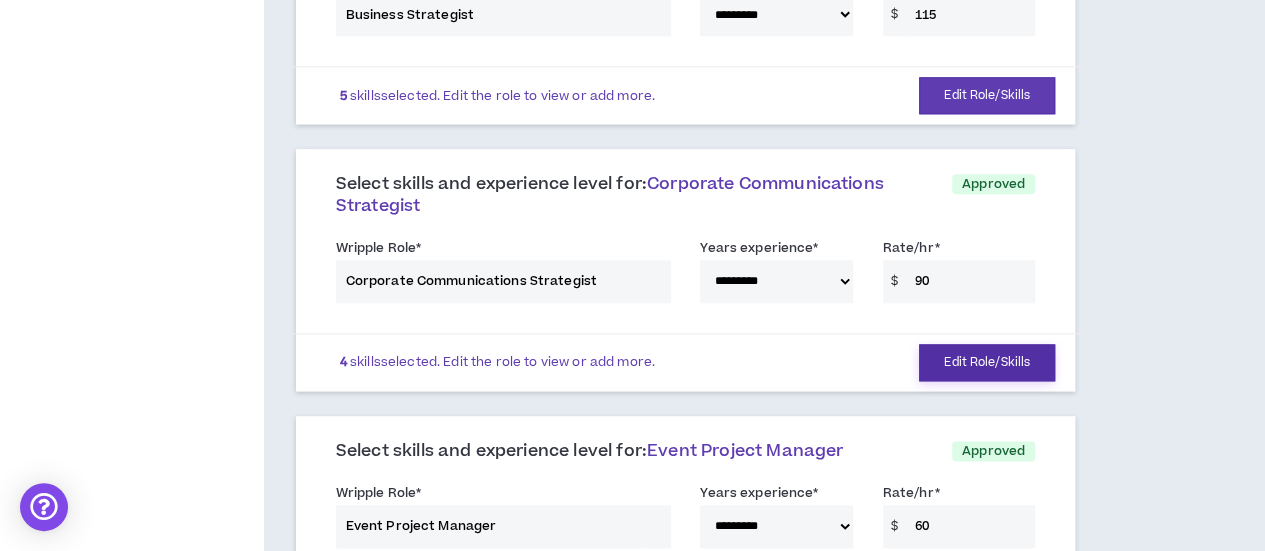 click on "Edit Role/Skills" at bounding box center [987, 362] 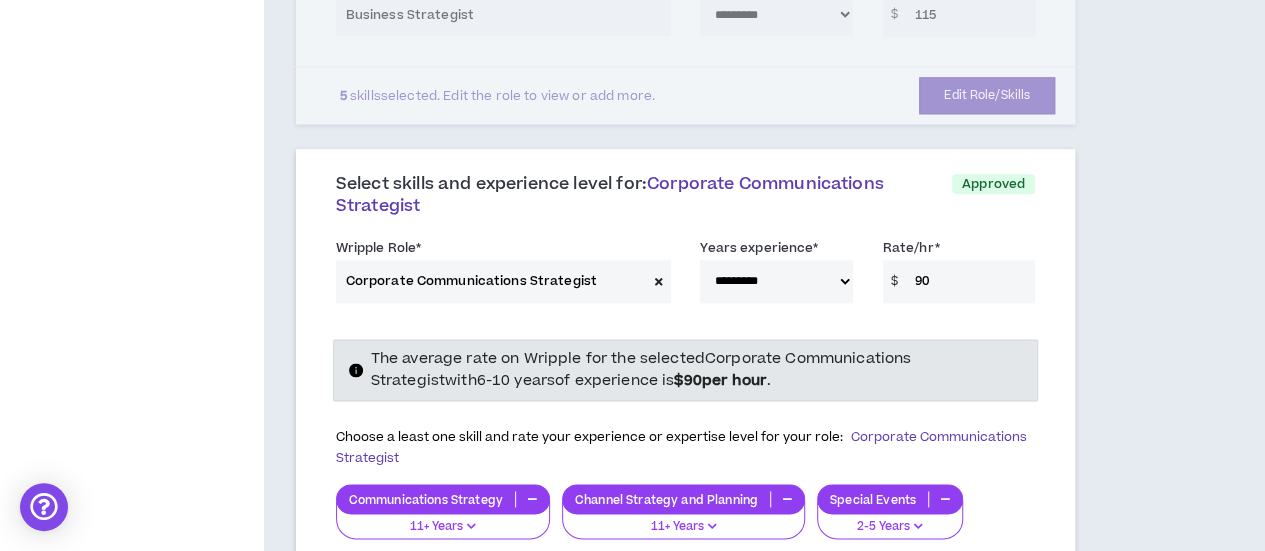 click on "**********" at bounding box center [685, 1238] 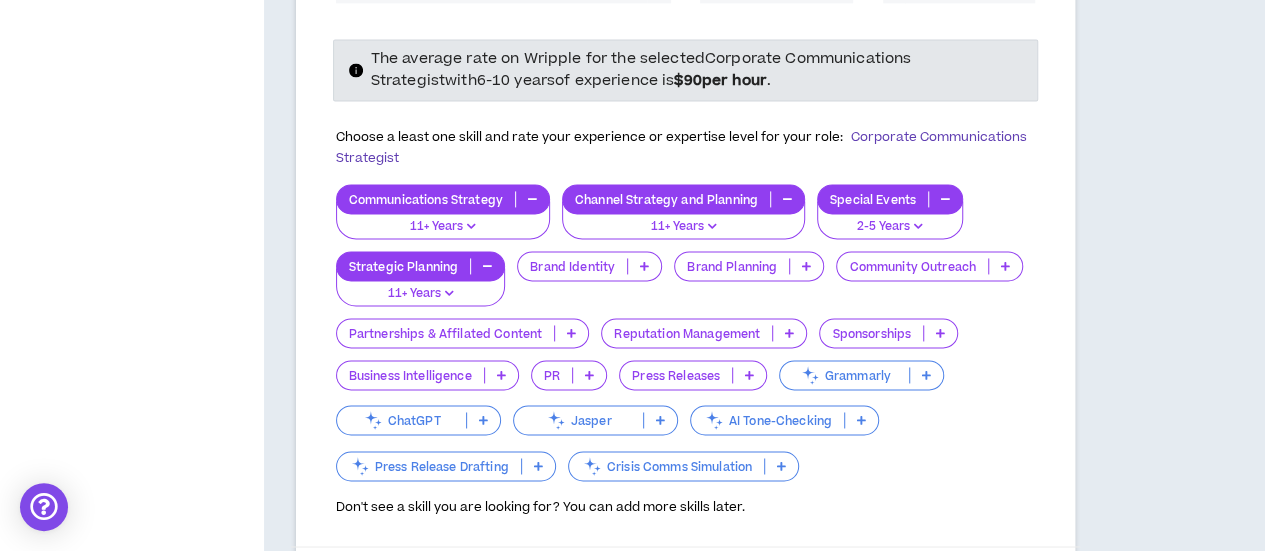 scroll, scrollTop: 1500, scrollLeft: 0, axis: vertical 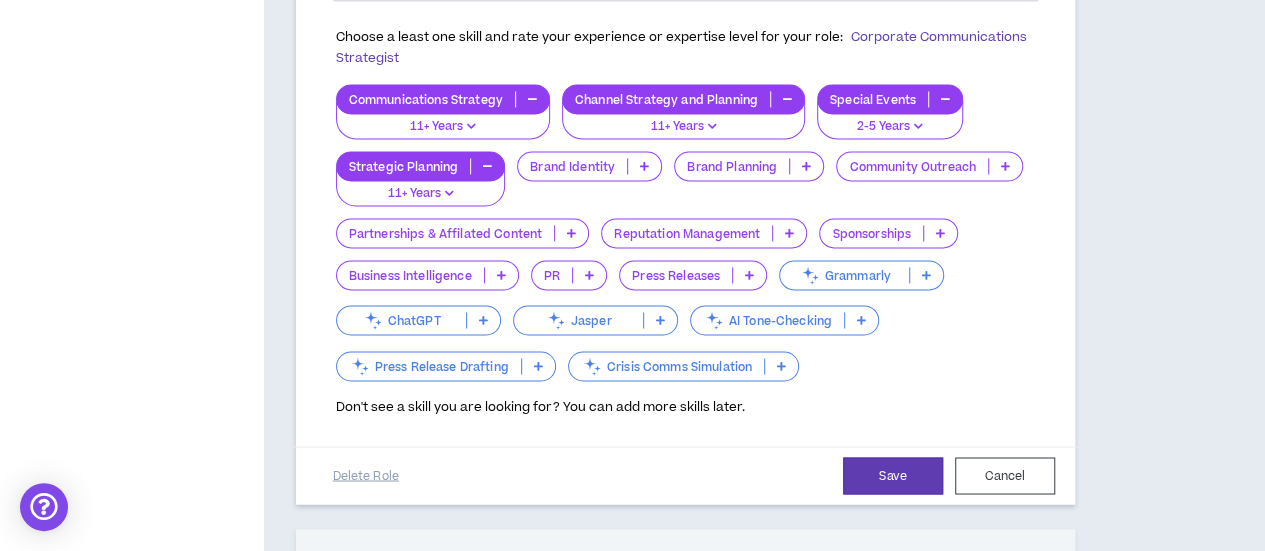 click at bounding box center [644, 166] 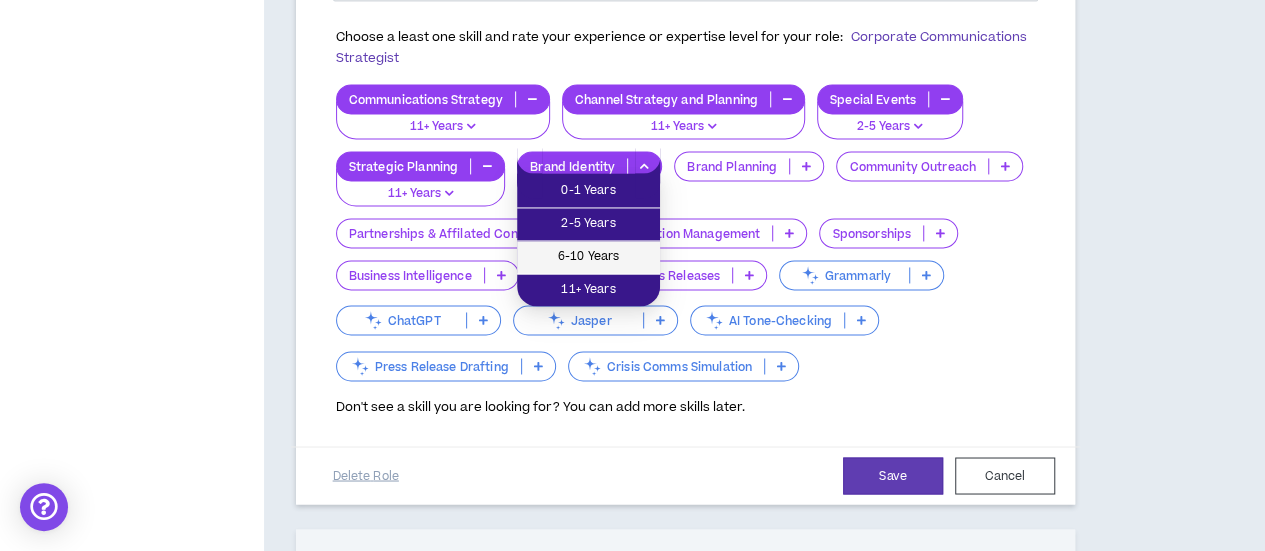 click on "6-10 Years" at bounding box center (588, 257) 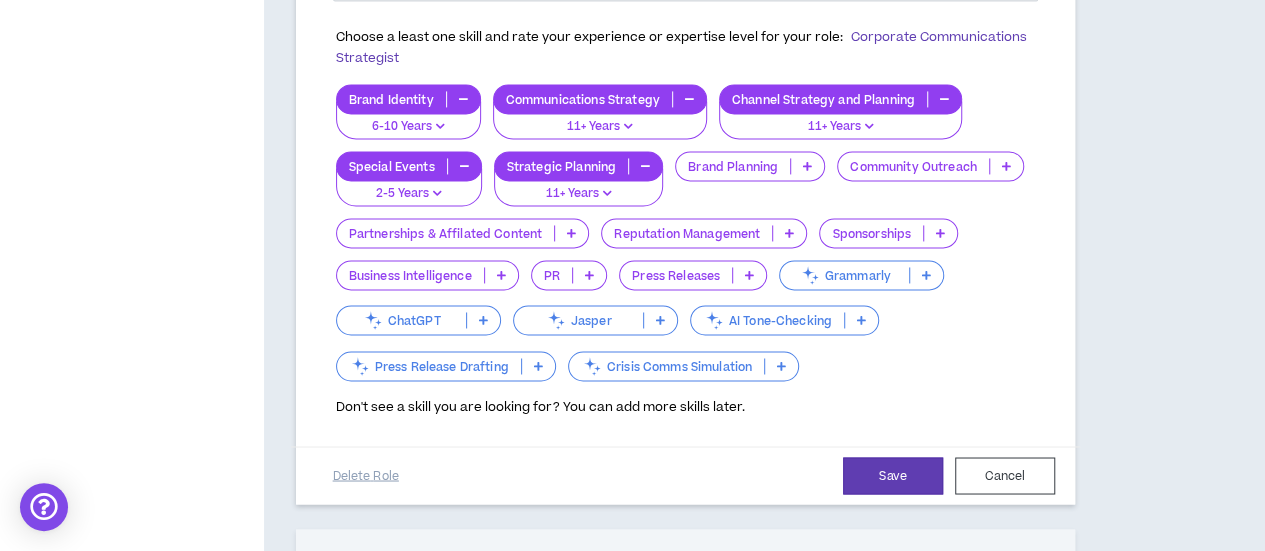 click at bounding box center (1006, 166) 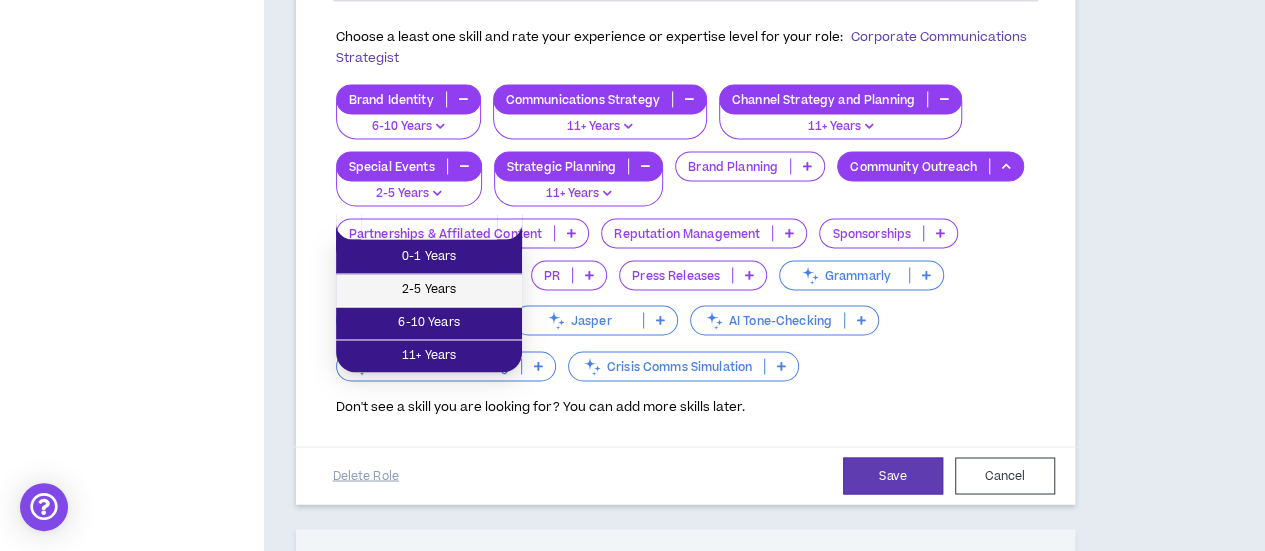 click on "2-5 Years" at bounding box center (429, 290) 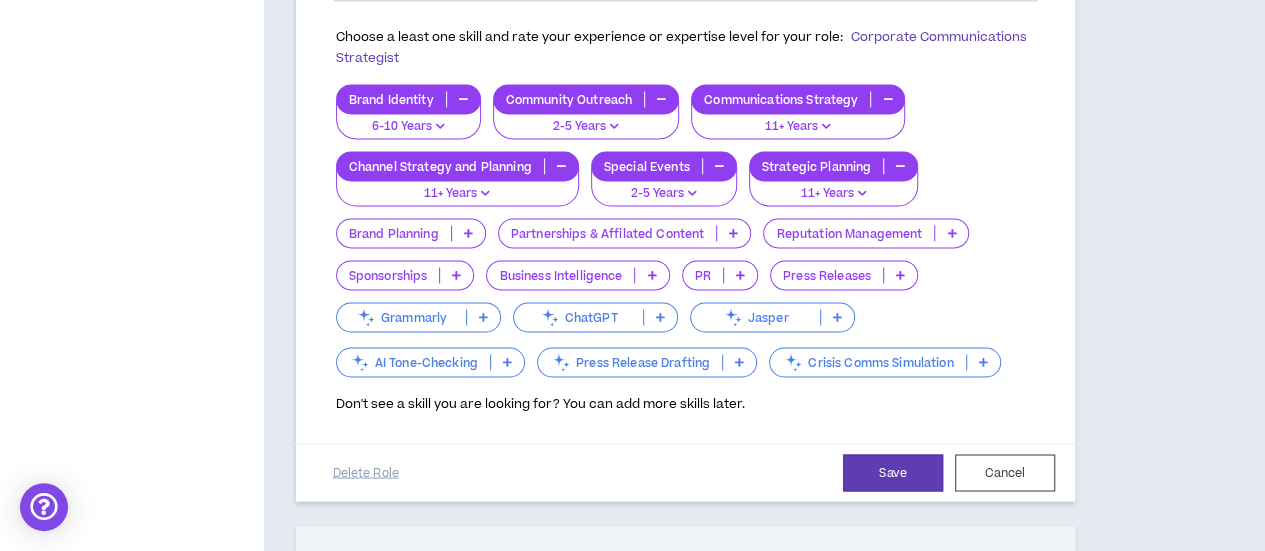 click at bounding box center [951, 233] 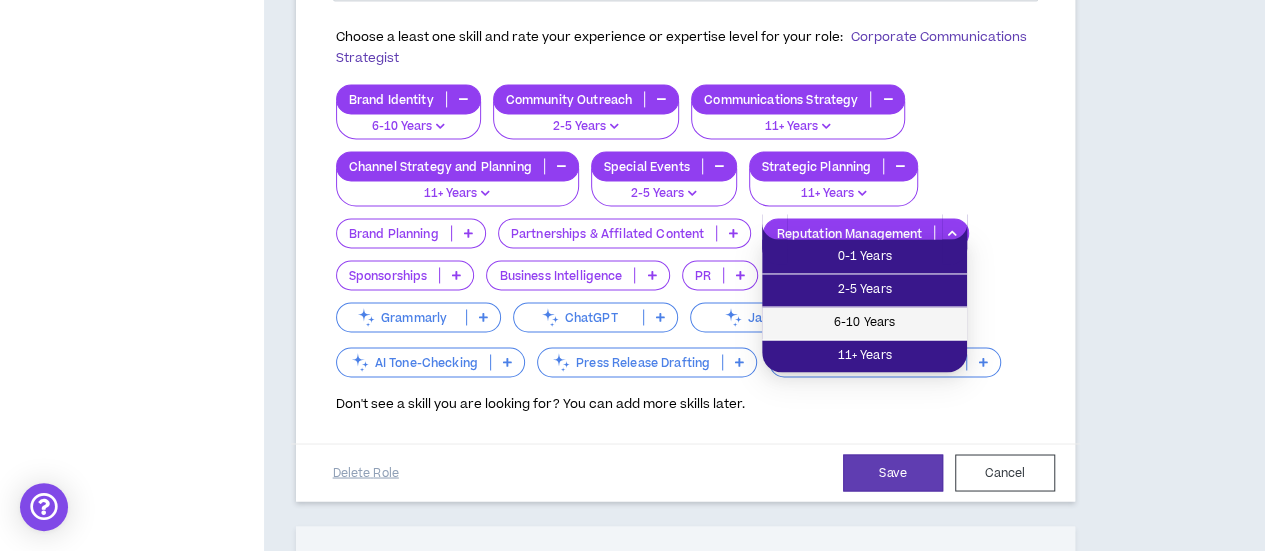 click on "6-10 Years" at bounding box center (864, 323) 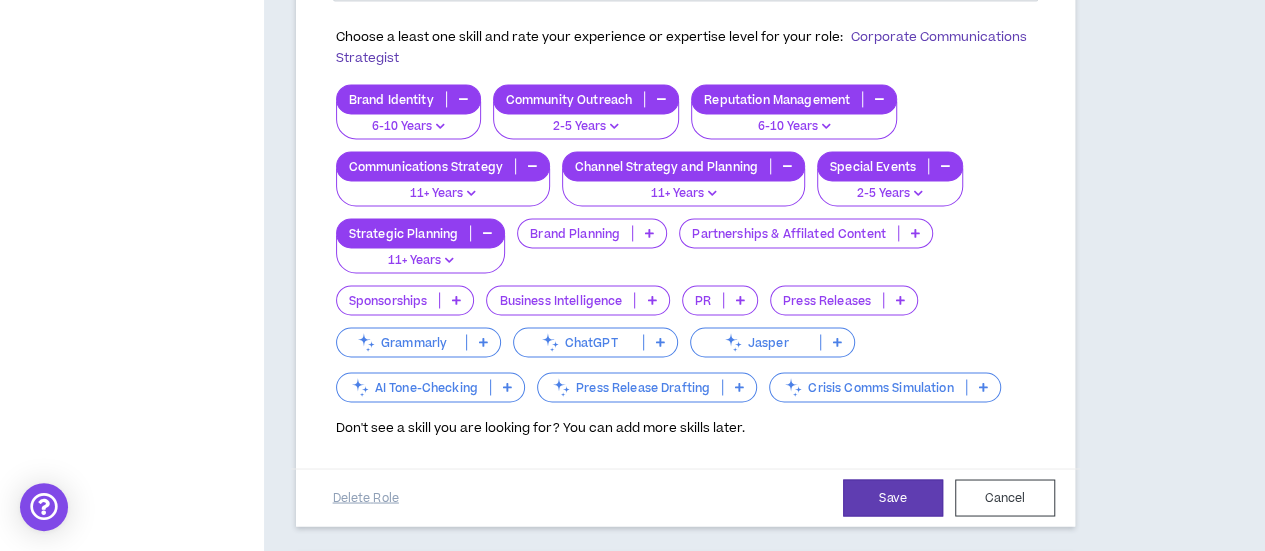 click at bounding box center (879, 99) 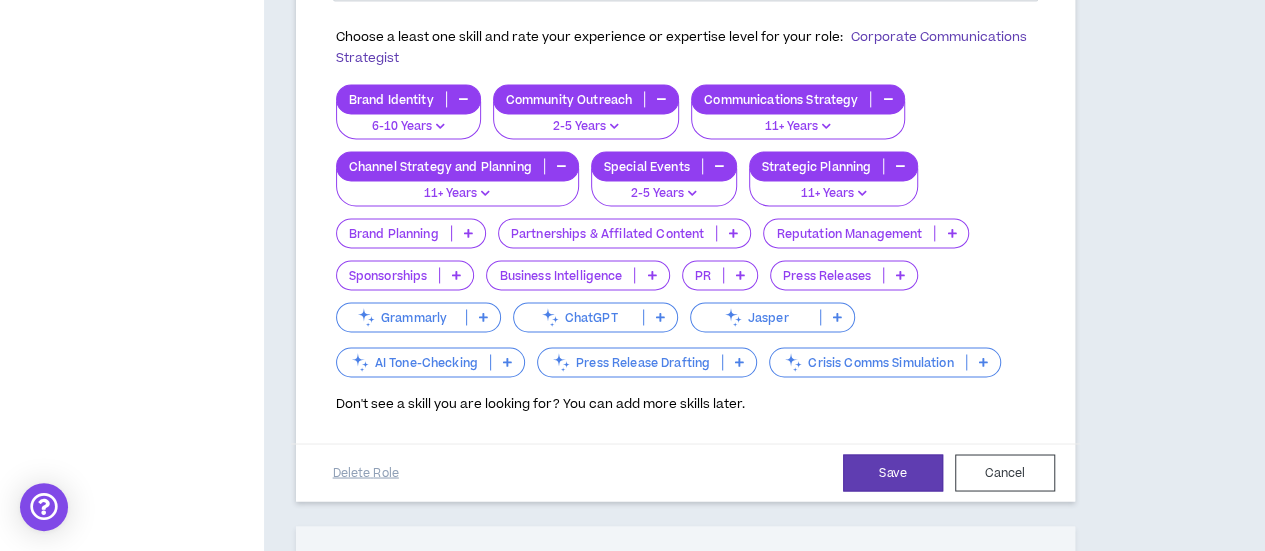 click on "Reputation Management" at bounding box center (849, 233) 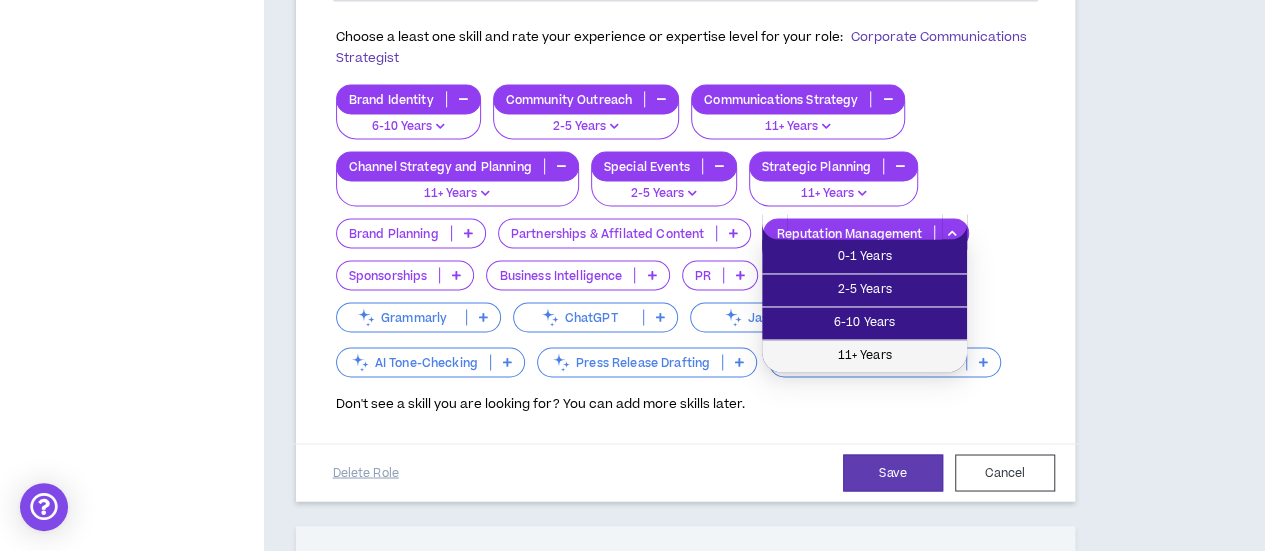 click on "11+ Years" at bounding box center [864, 356] 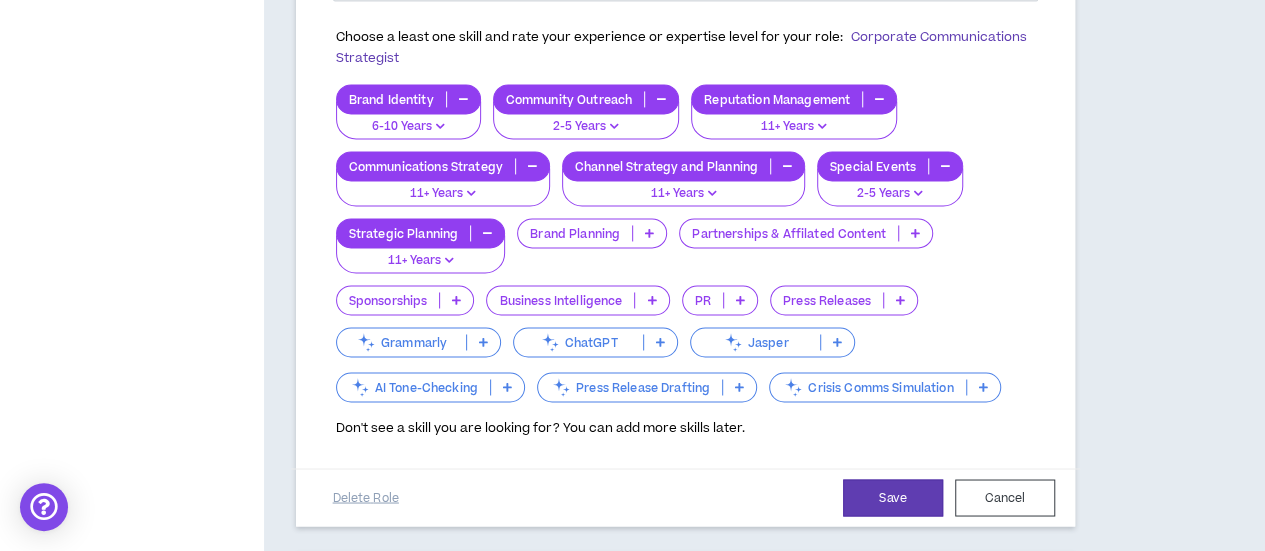 click at bounding box center [456, 300] 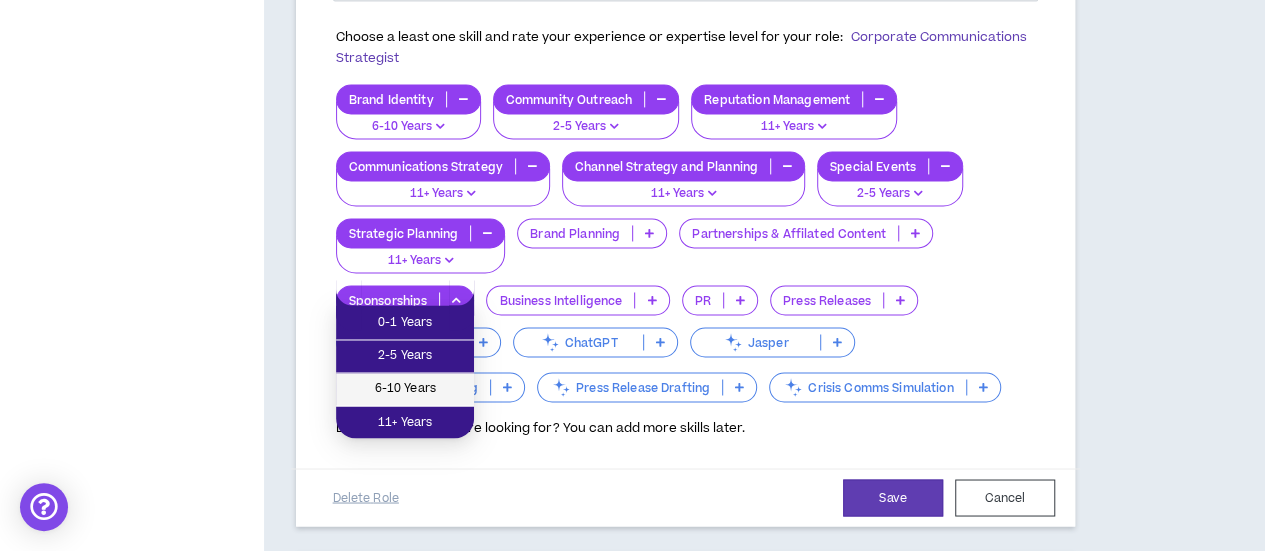 click on "6-10 Years" at bounding box center (405, 389) 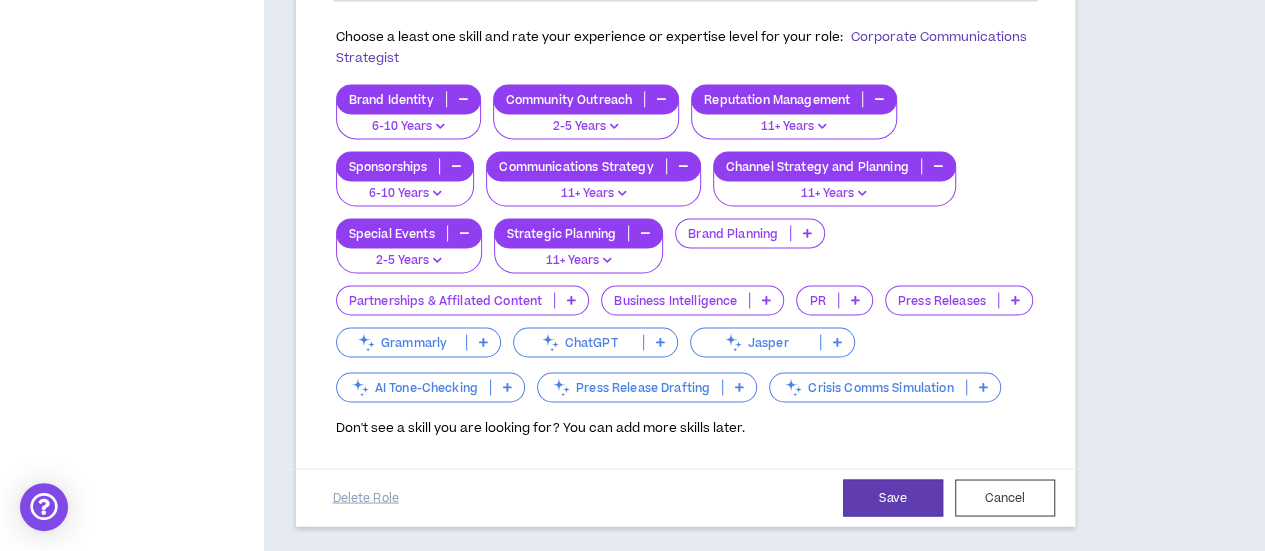 click at bounding box center (855, 300) 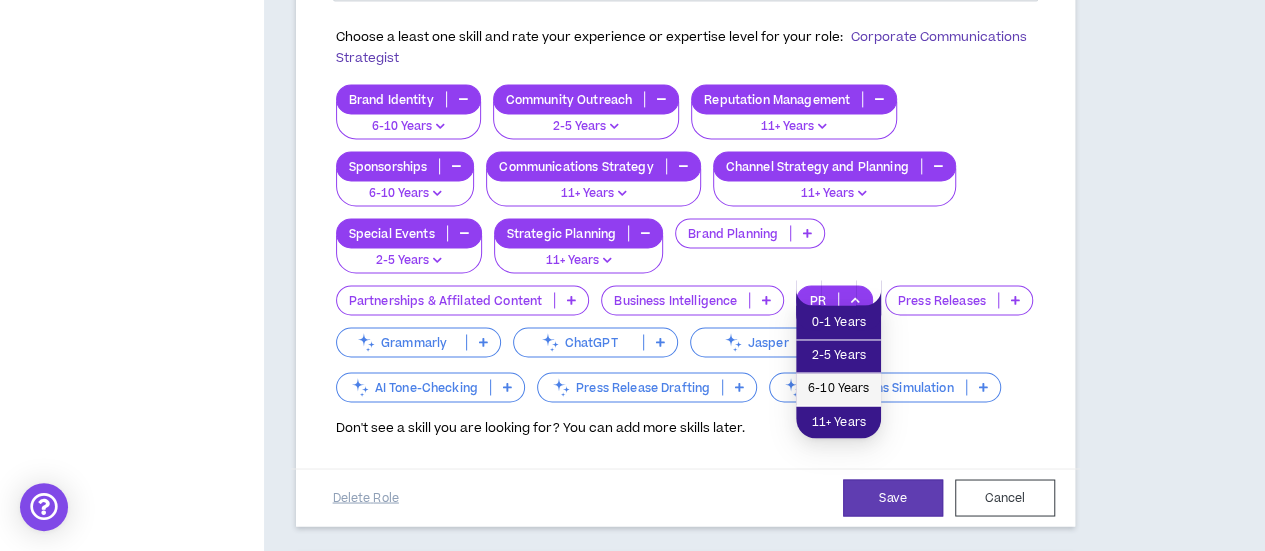 click on "6-10 Years" at bounding box center [838, 389] 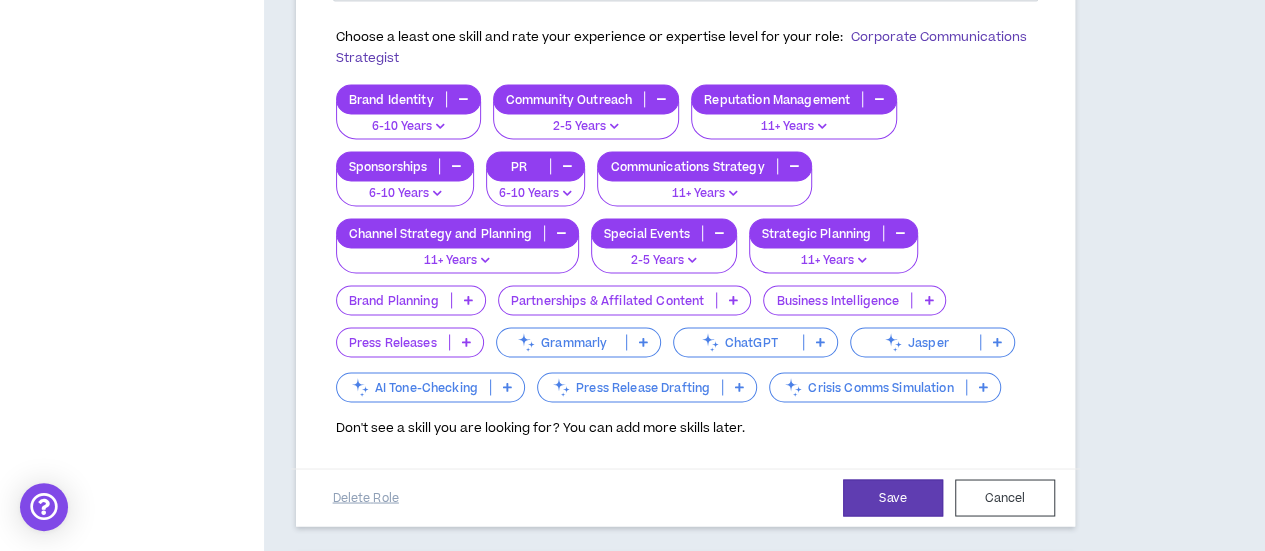 click at bounding box center (643, 342) 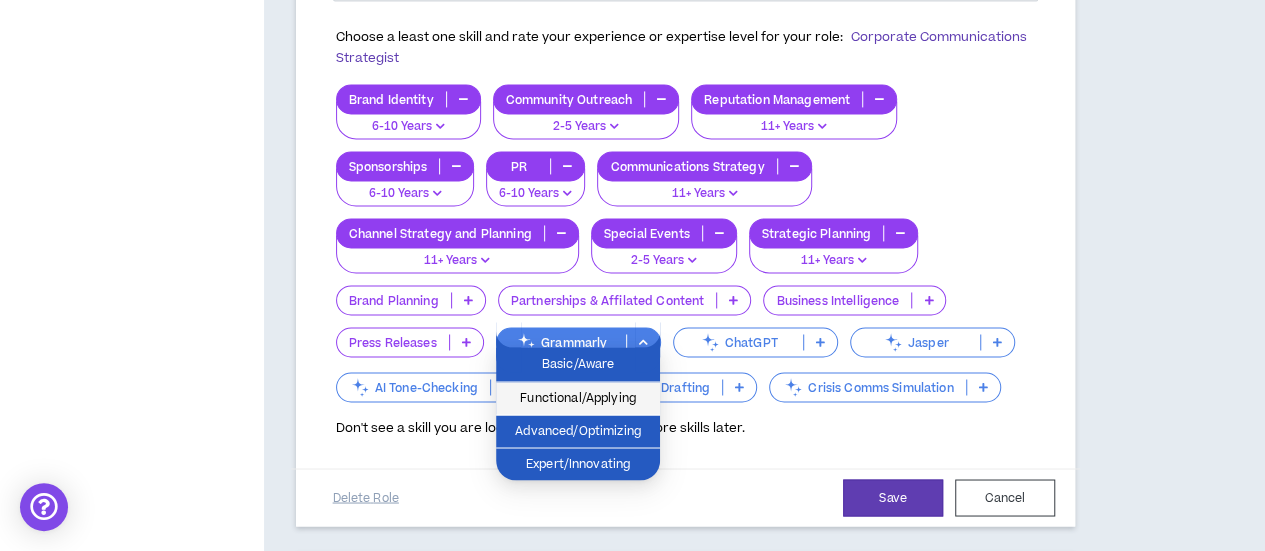 click on "Functional/Applying" at bounding box center [578, 398] 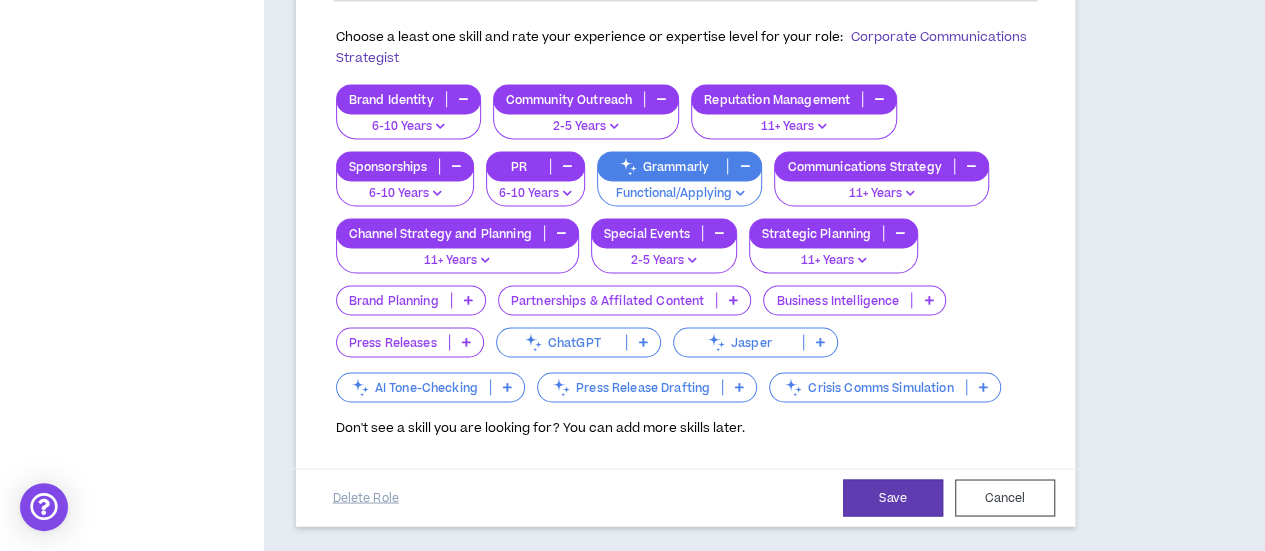 click at bounding box center [643, 342] 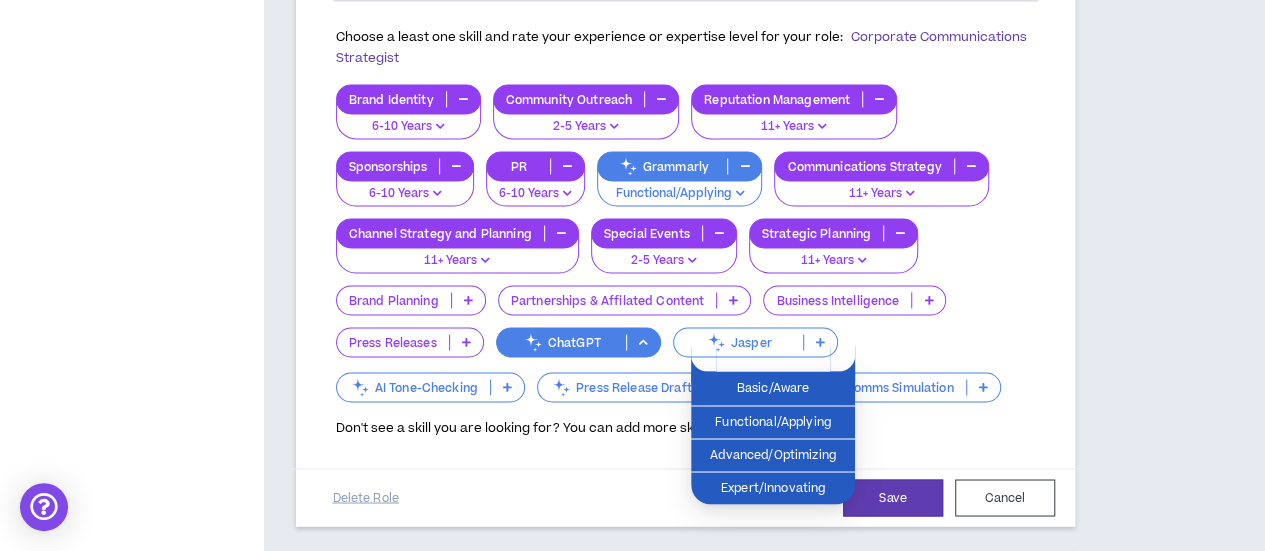 click at bounding box center [643, 342] 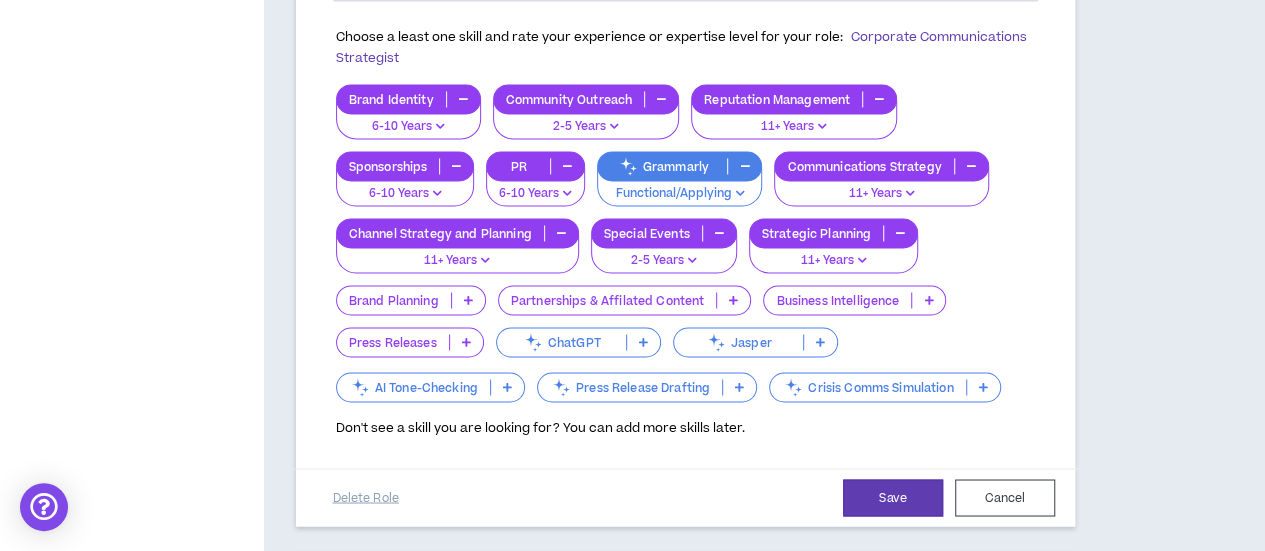 click at bounding box center [643, 342] 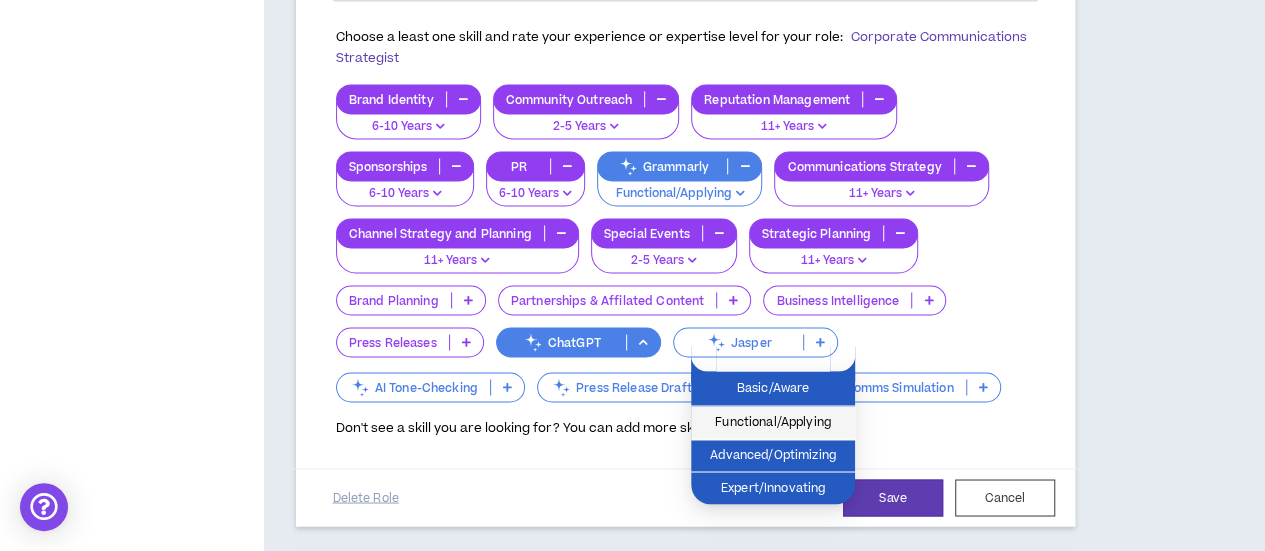 click on "Functional/Applying" at bounding box center [773, 422] 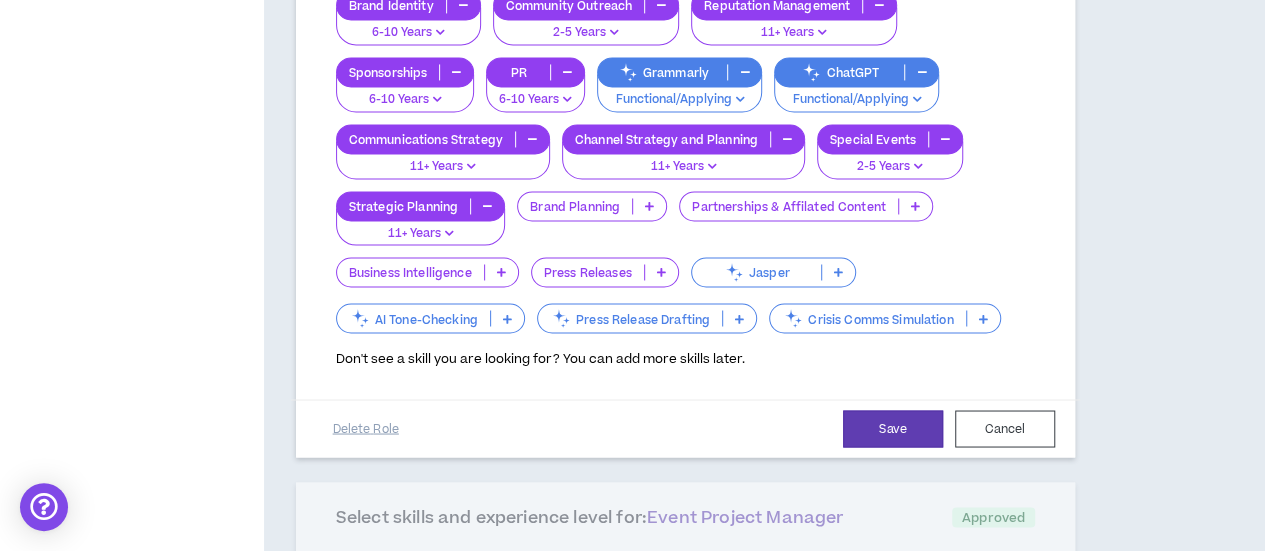 scroll, scrollTop: 1700, scrollLeft: 0, axis: vertical 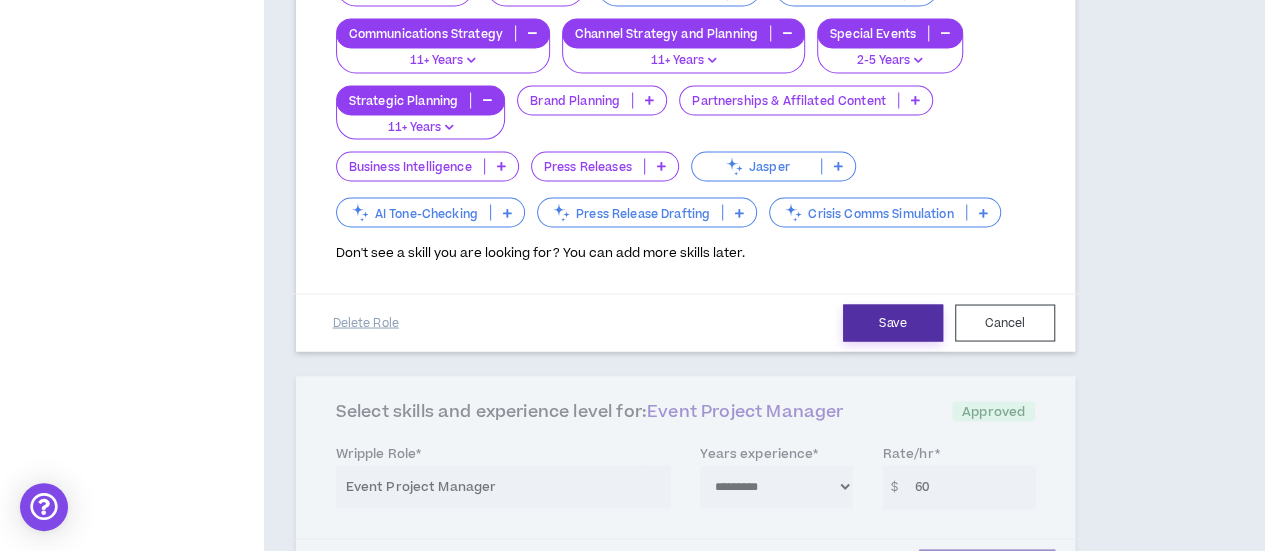 click on "Save" at bounding box center (893, 322) 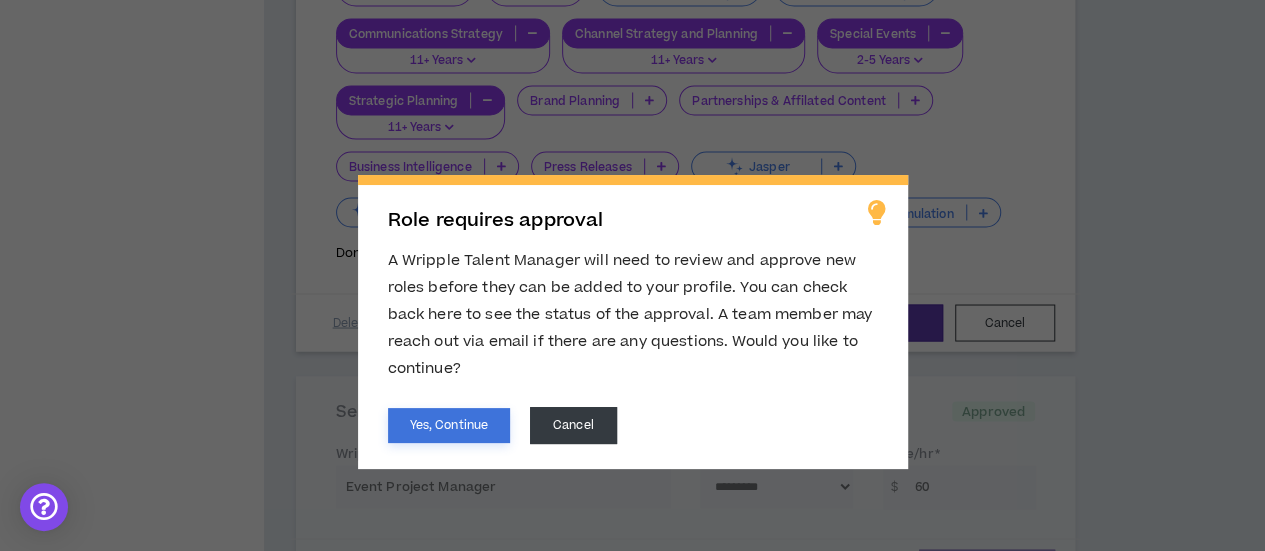 click on "Yes, Continue" at bounding box center [449, 425] 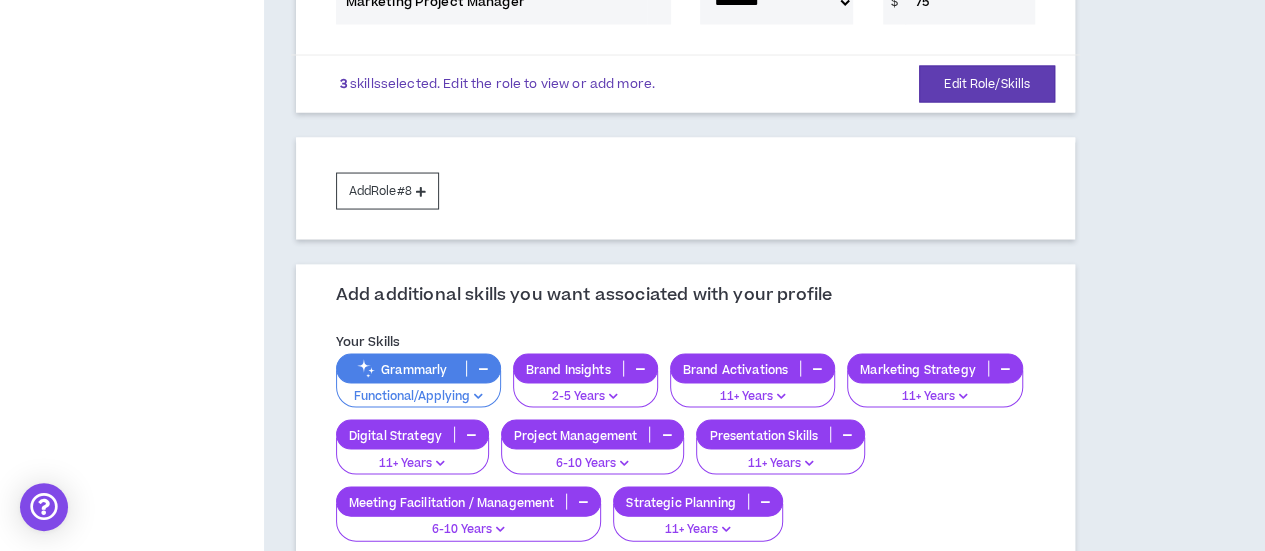scroll, scrollTop: 1392, scrollLeft: 0, axis: vertical 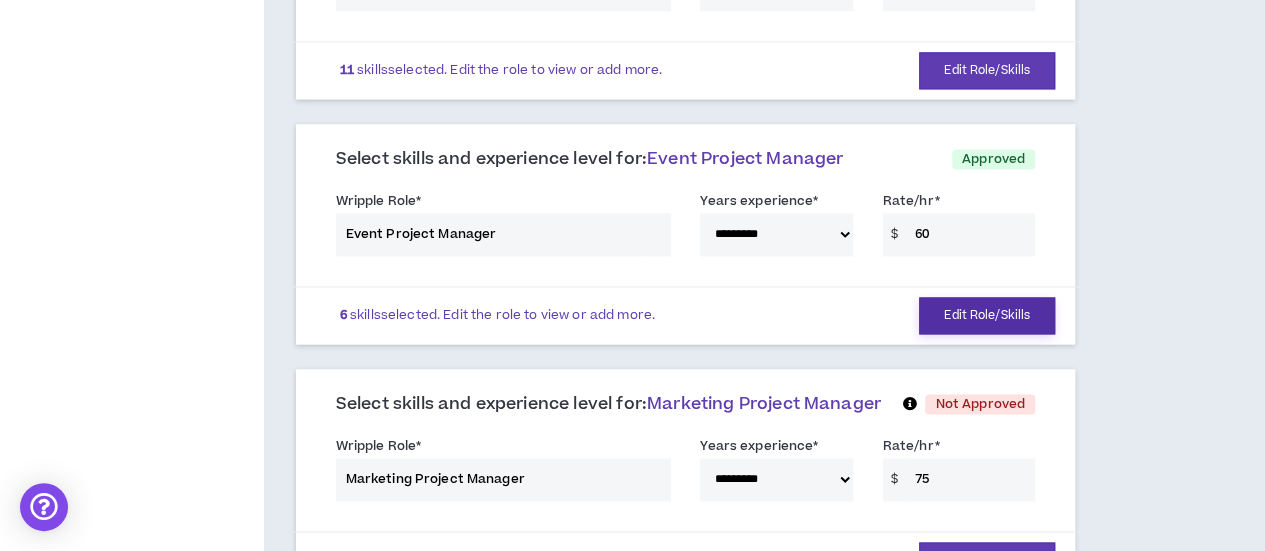 click on "Edit Role/Skills" at bounding box center [987, 315] 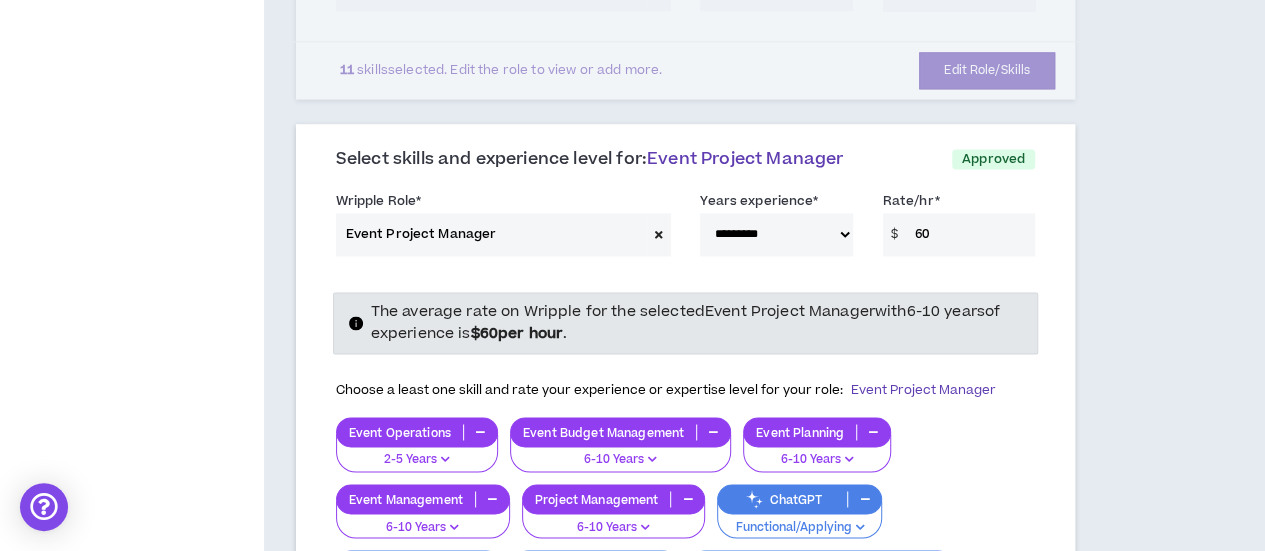 click on "**********" at bounding box center [685, 959] 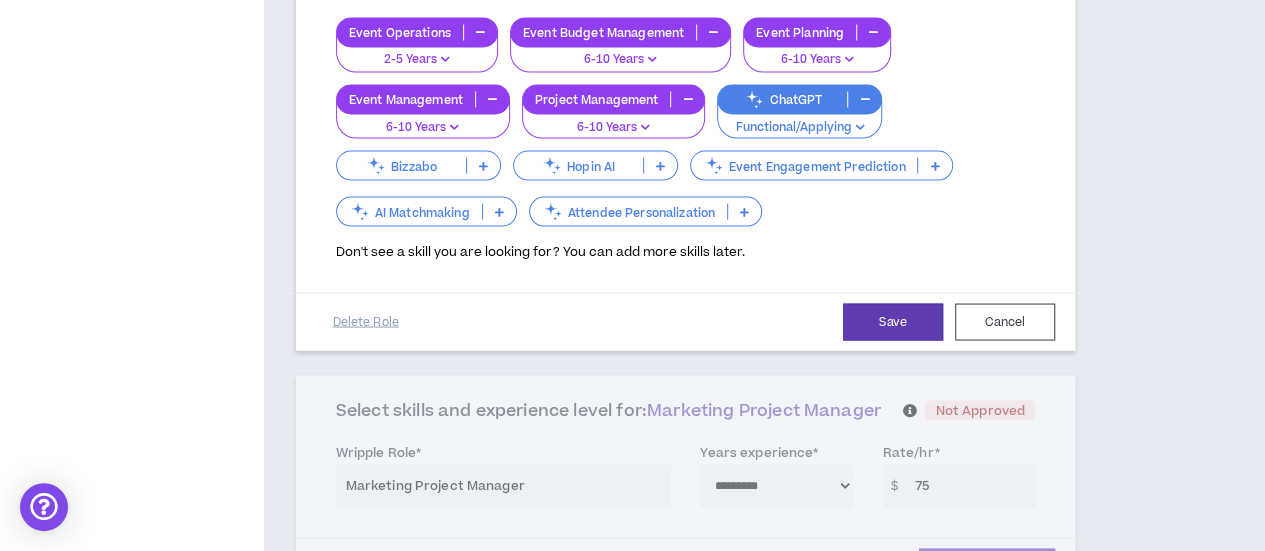 scroll, scrollTop: 1792, scrollLeft: 0, axis: vertical 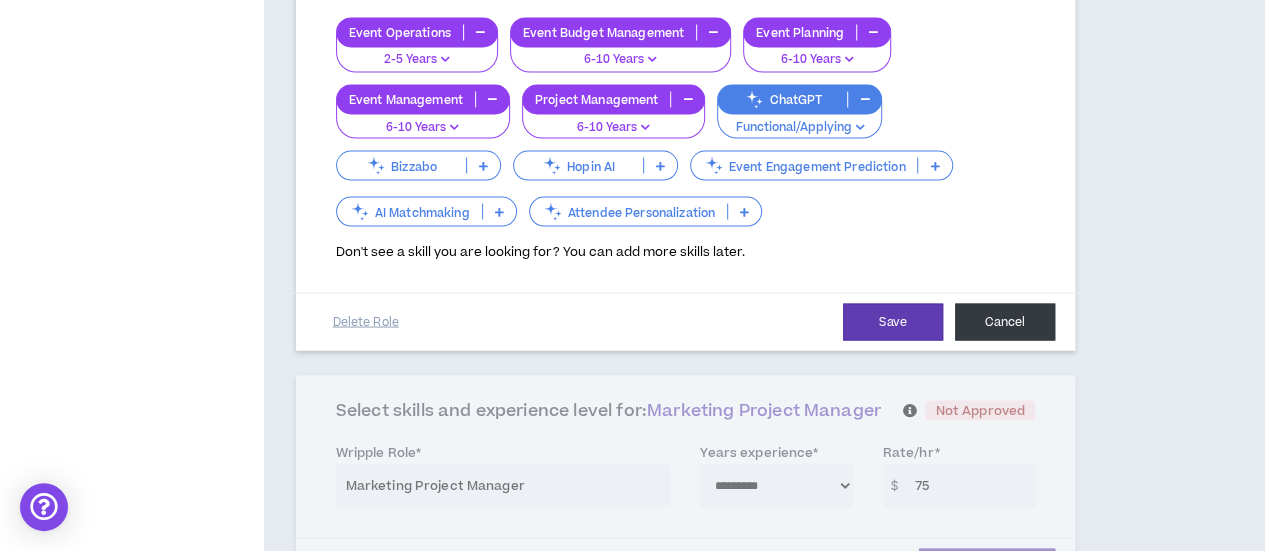 click on "Cancel" at bounding box center [1005, 321] 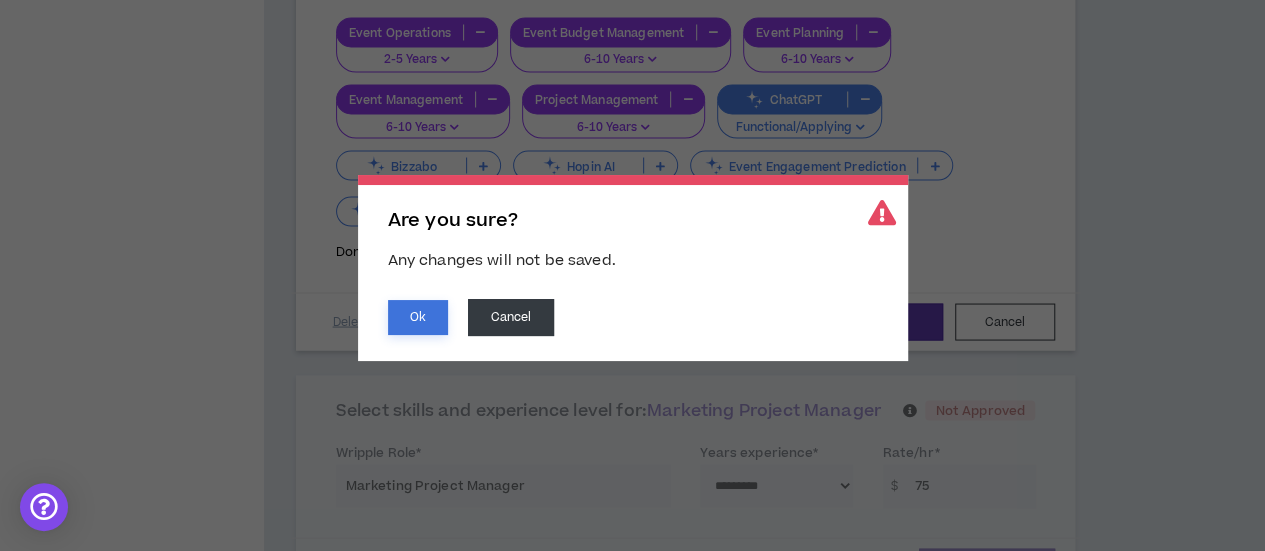 click on "Ok" at bounding box center [418, 317] 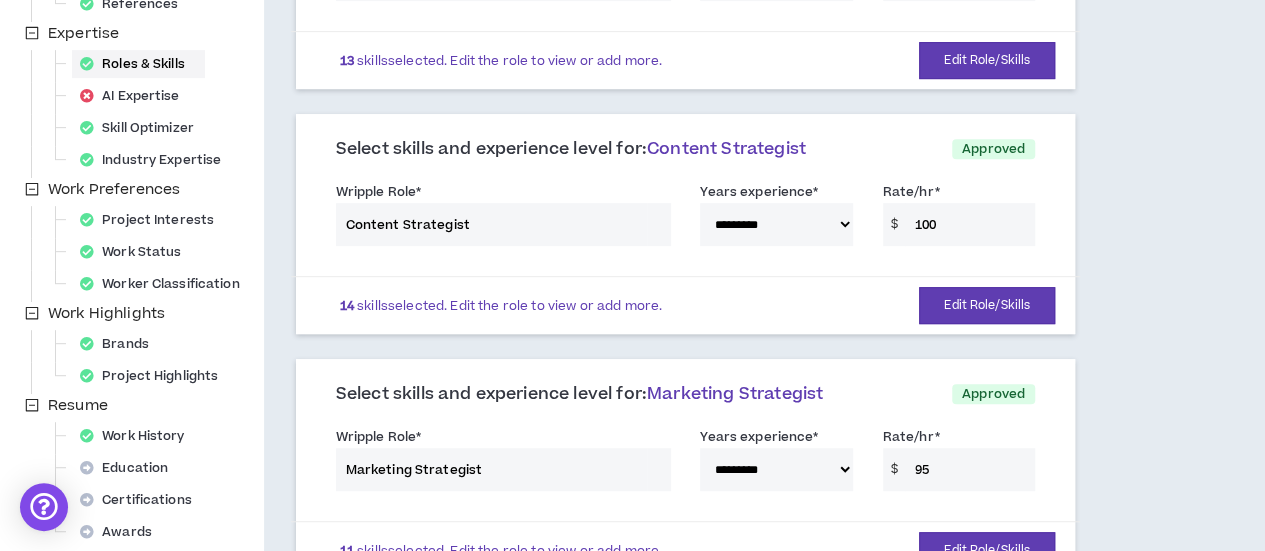 scroll, scrollTop: 0, scrollLeft: 0, axis: both 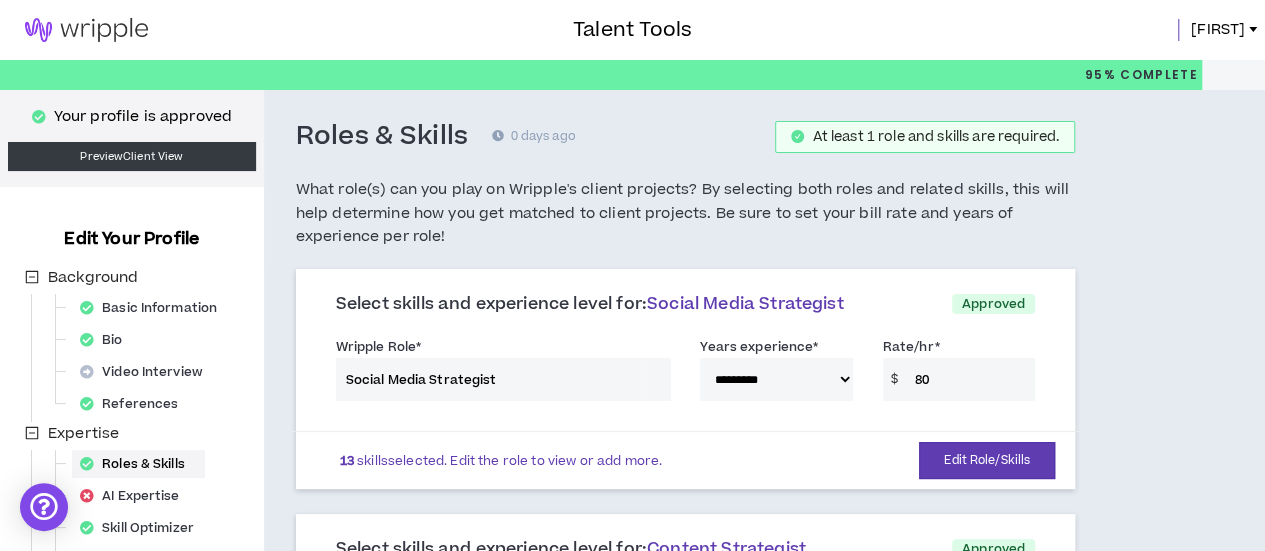 click at bounding box center (86, 30) 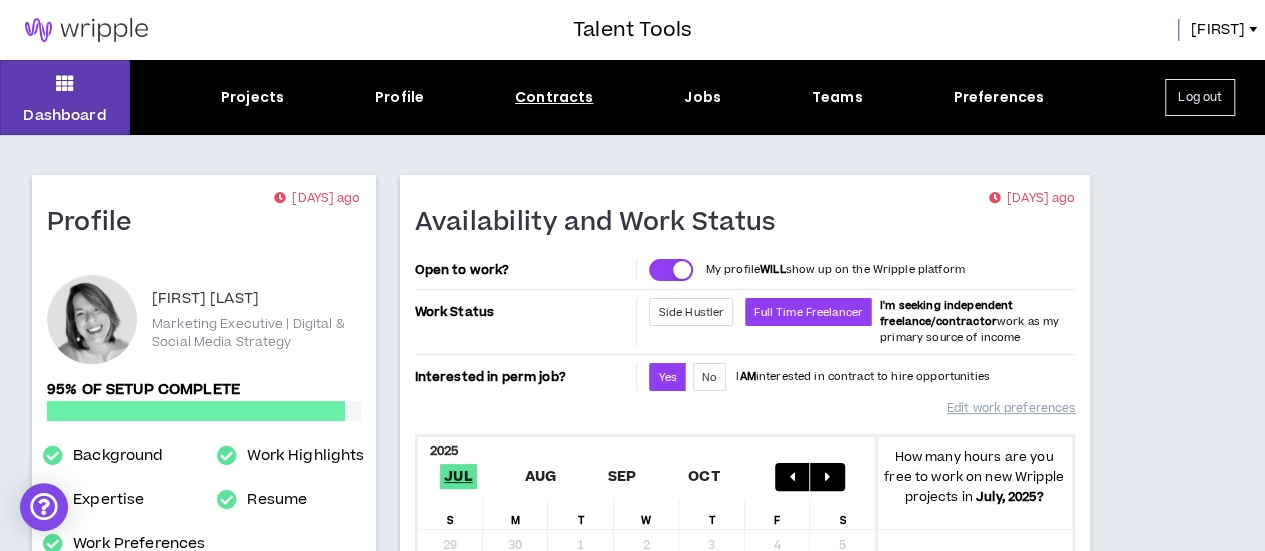 click on "Contracts" at bounding box center [554, 97] 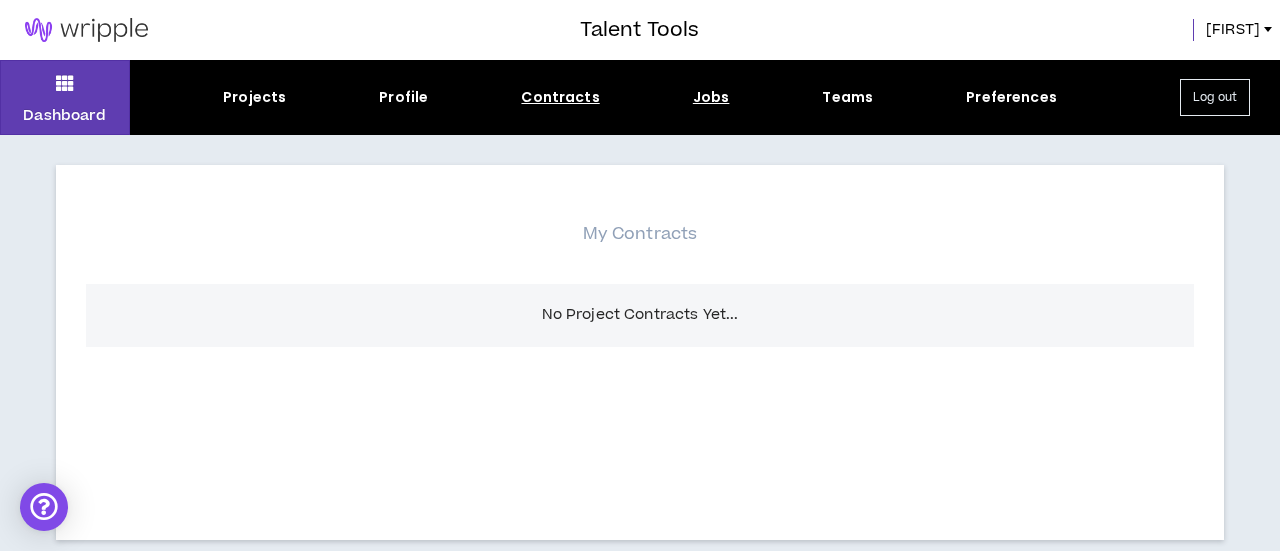 click on "Jobs" at bounding box center [711, 97] 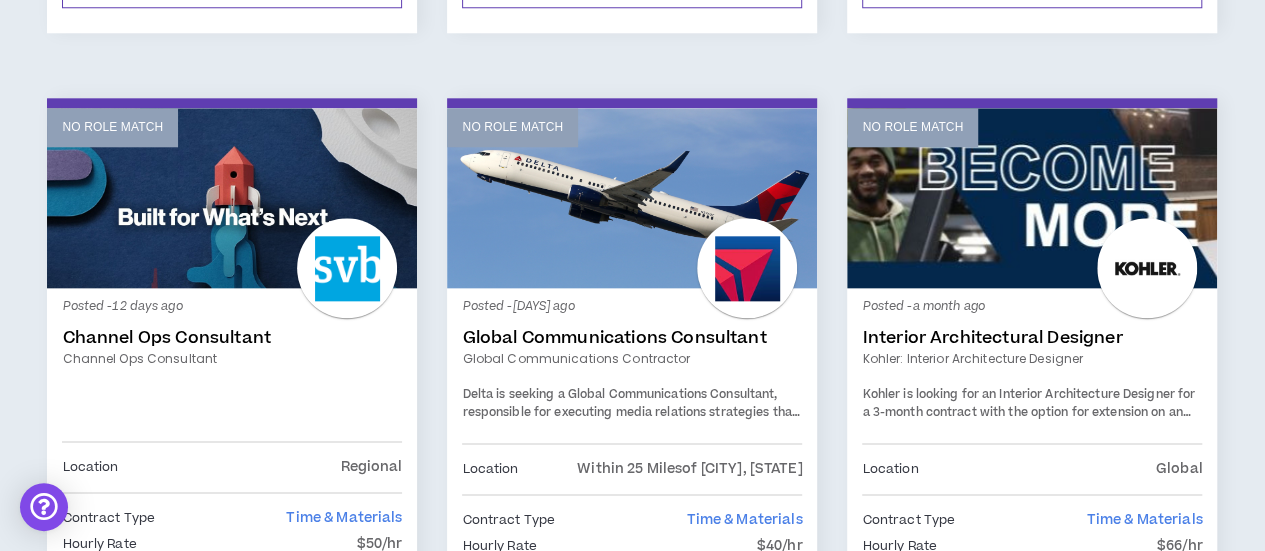 scroll, scrollTop: 1000, scrollLeft: 0, axis: vertical 